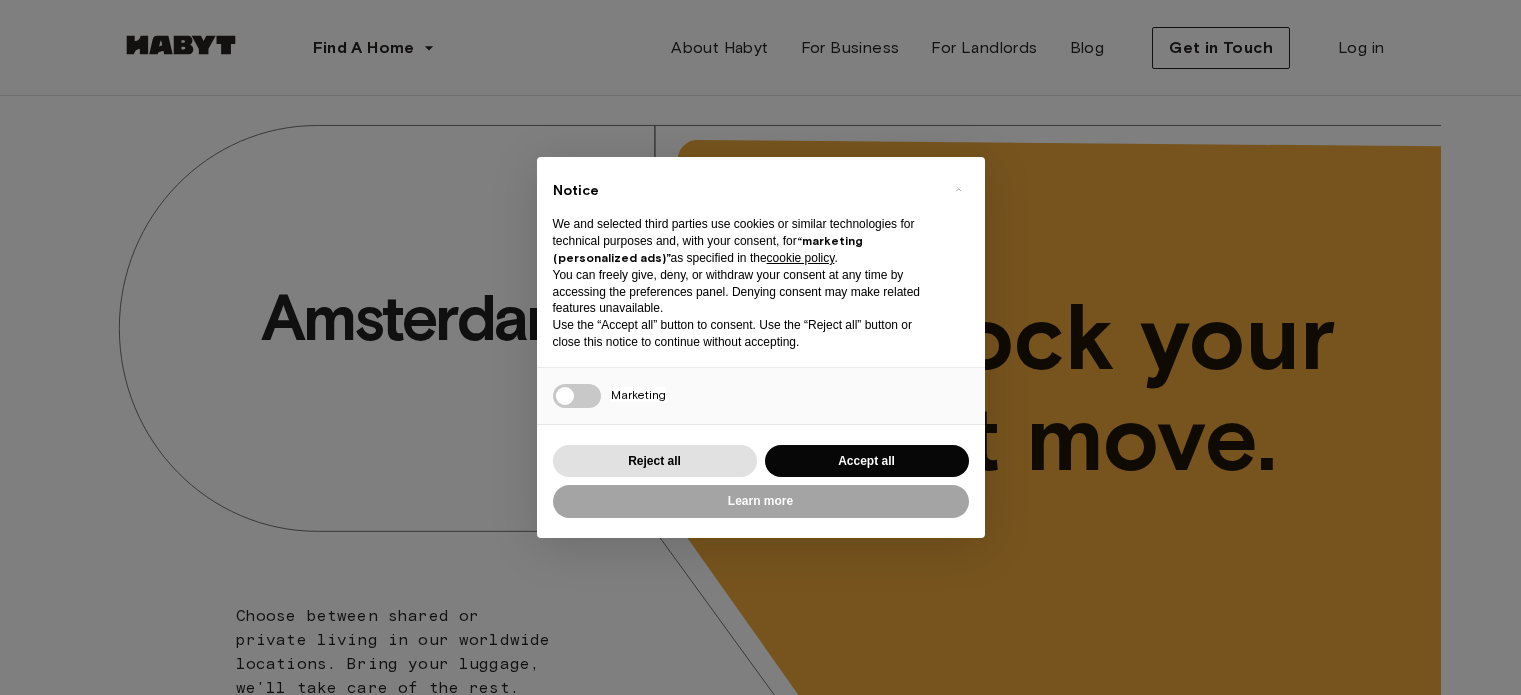 scroll, scrollTop: 0, scrollLeft: 0, axis: both 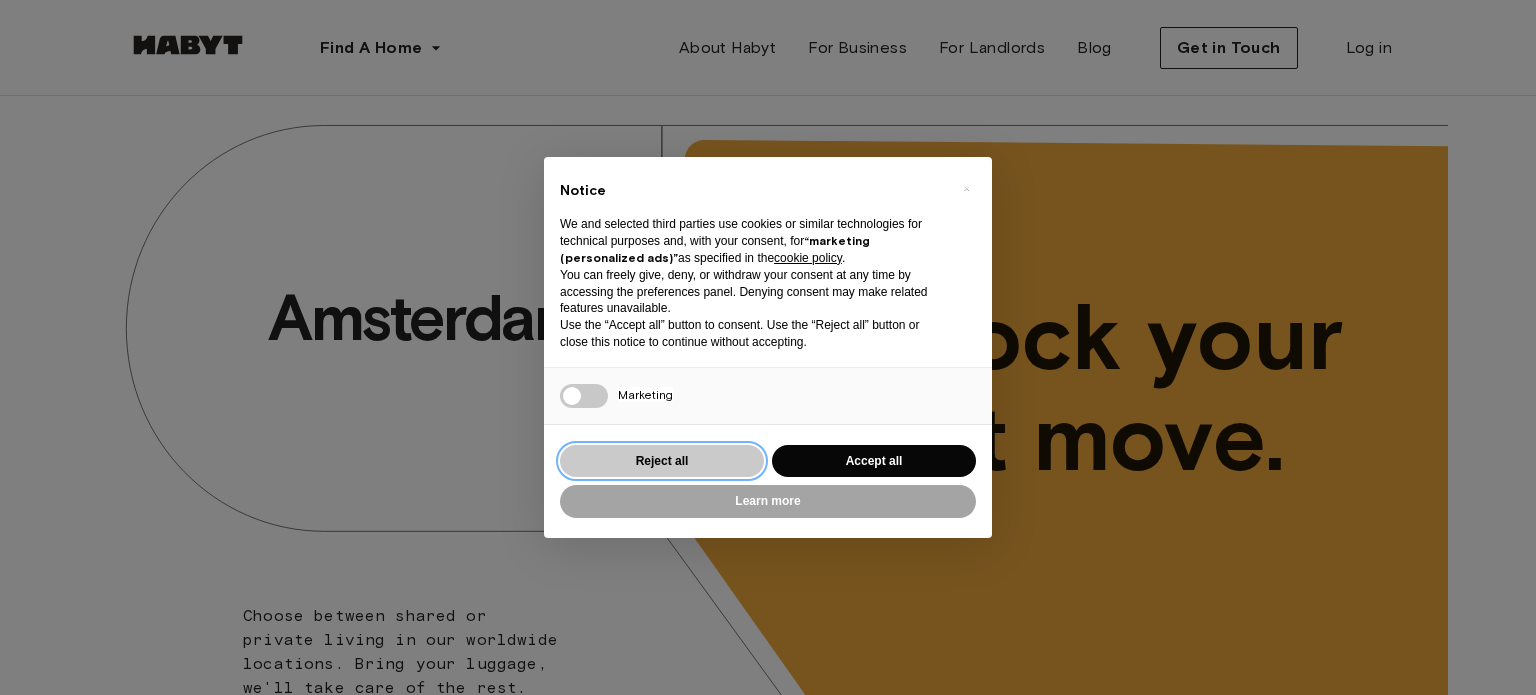 click on "Reject all" at bounding box center [662, 461] 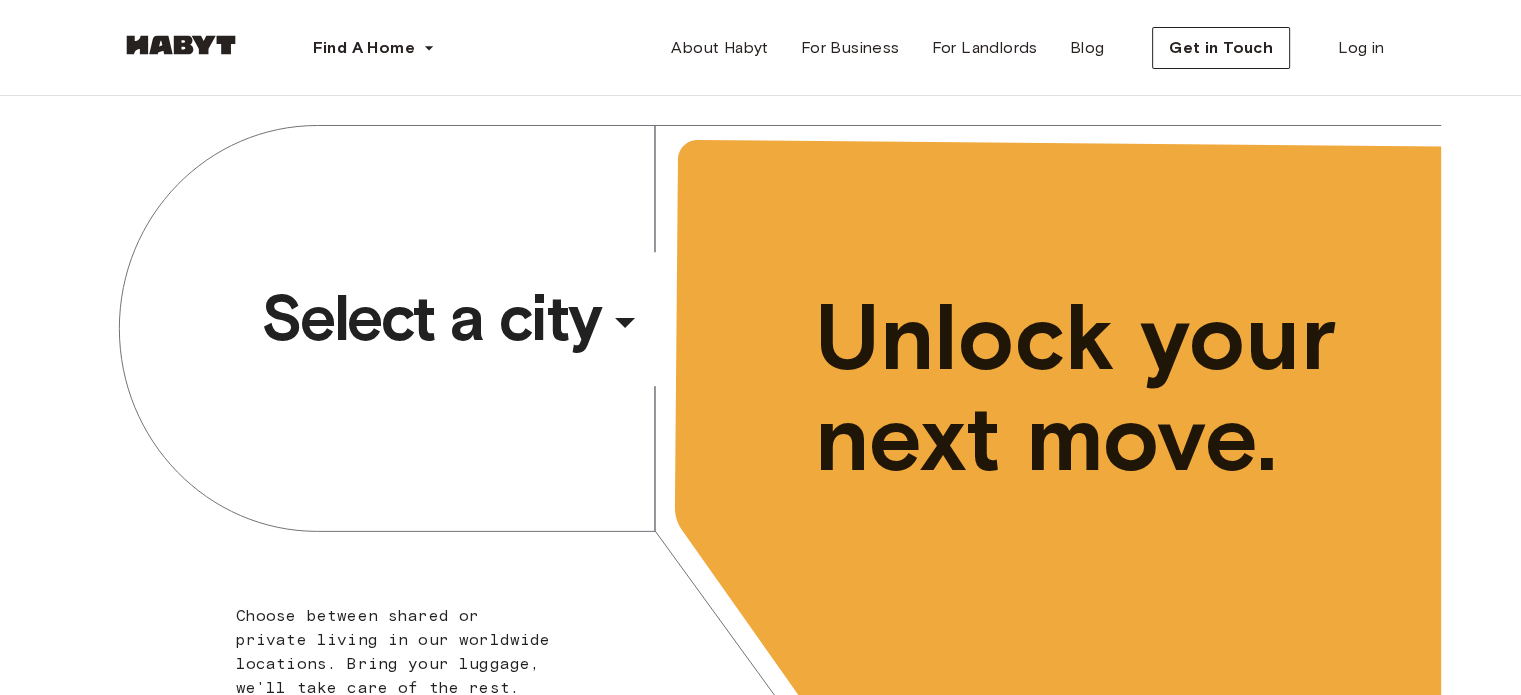 click on "Select a city" at bounding box center [431, 318] 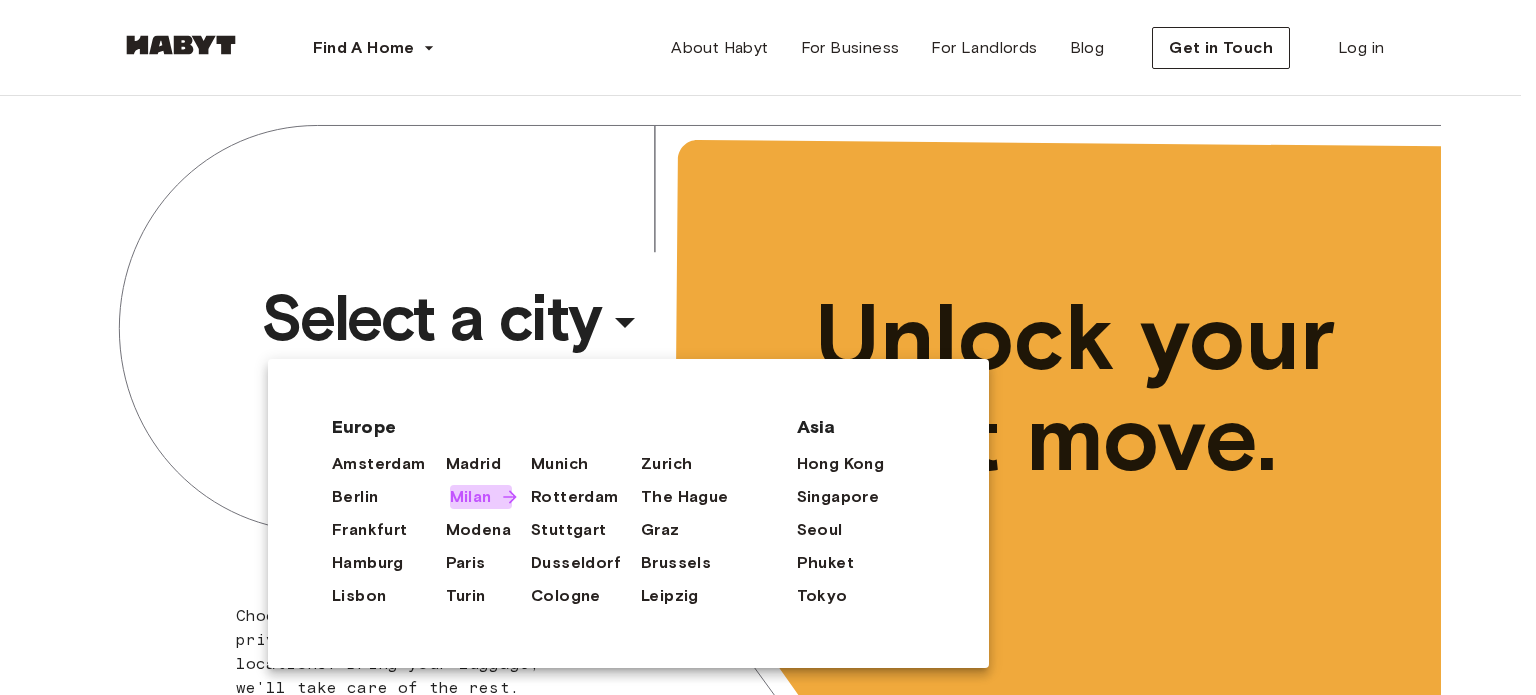 click on "Milan" at bounding box center (471, 497) 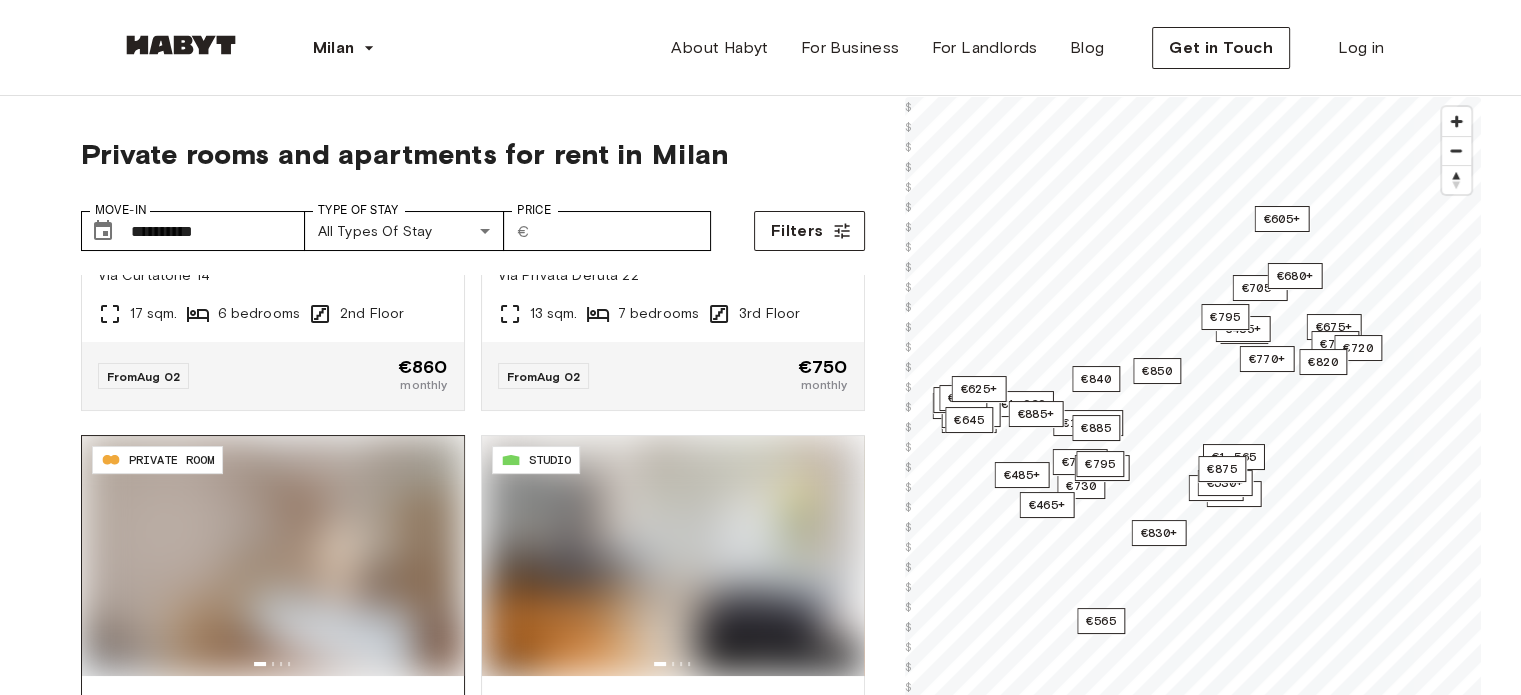 scroll, scrollTop: 300, scrollLeft: 0, axis: vertical 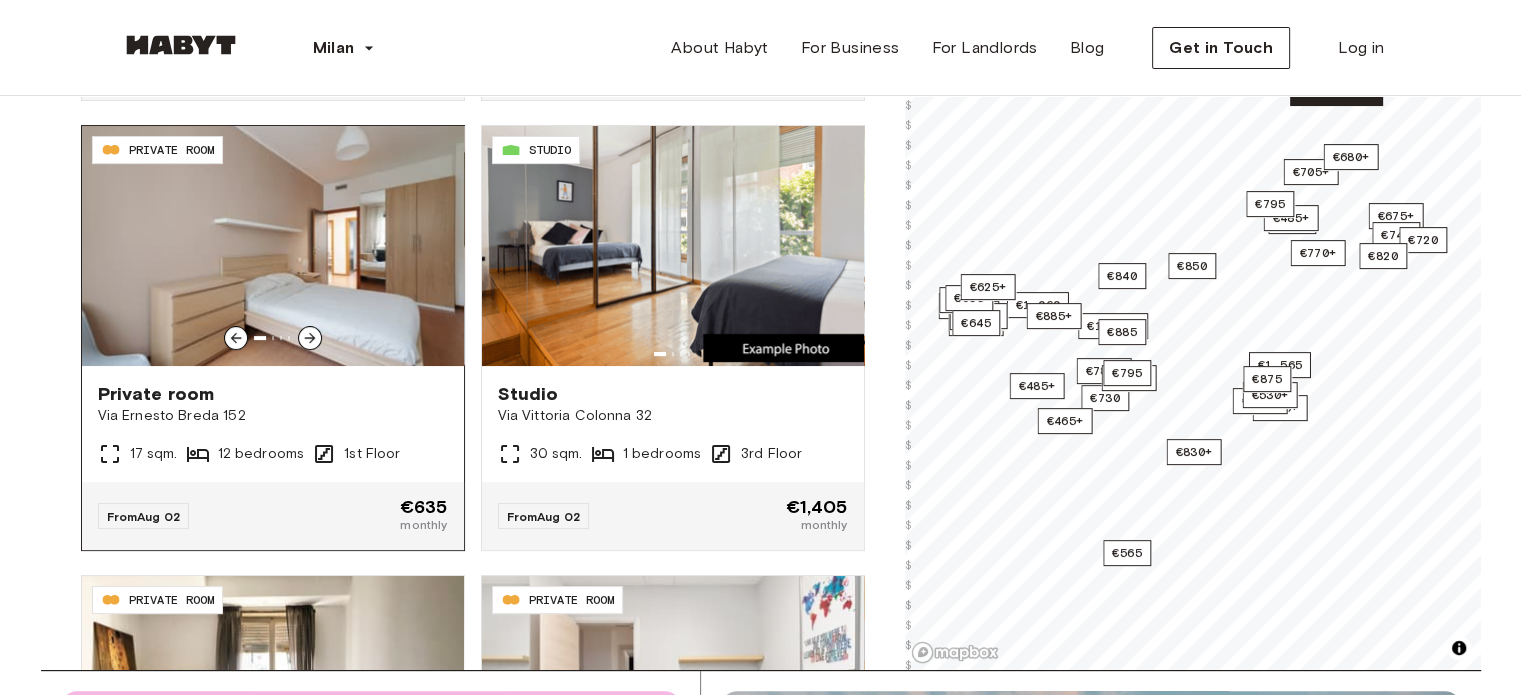 click 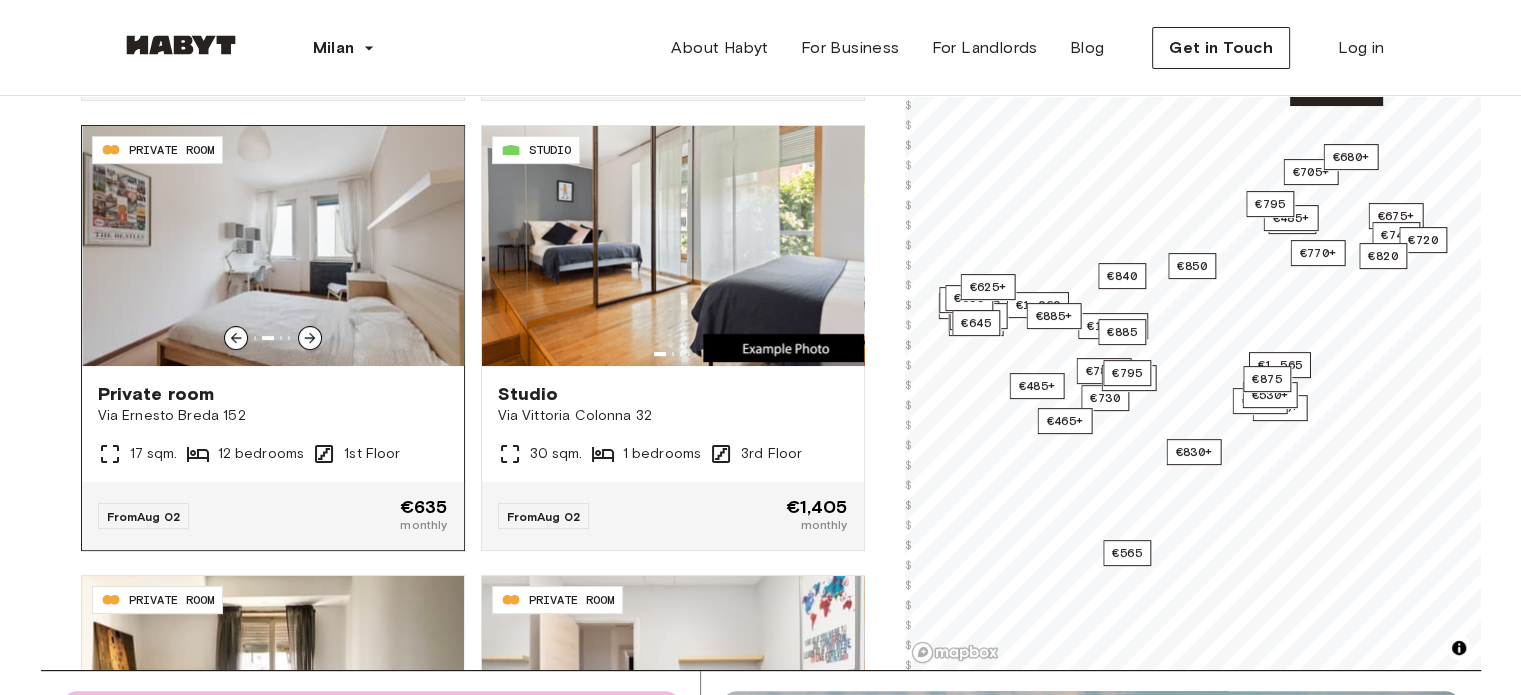 click 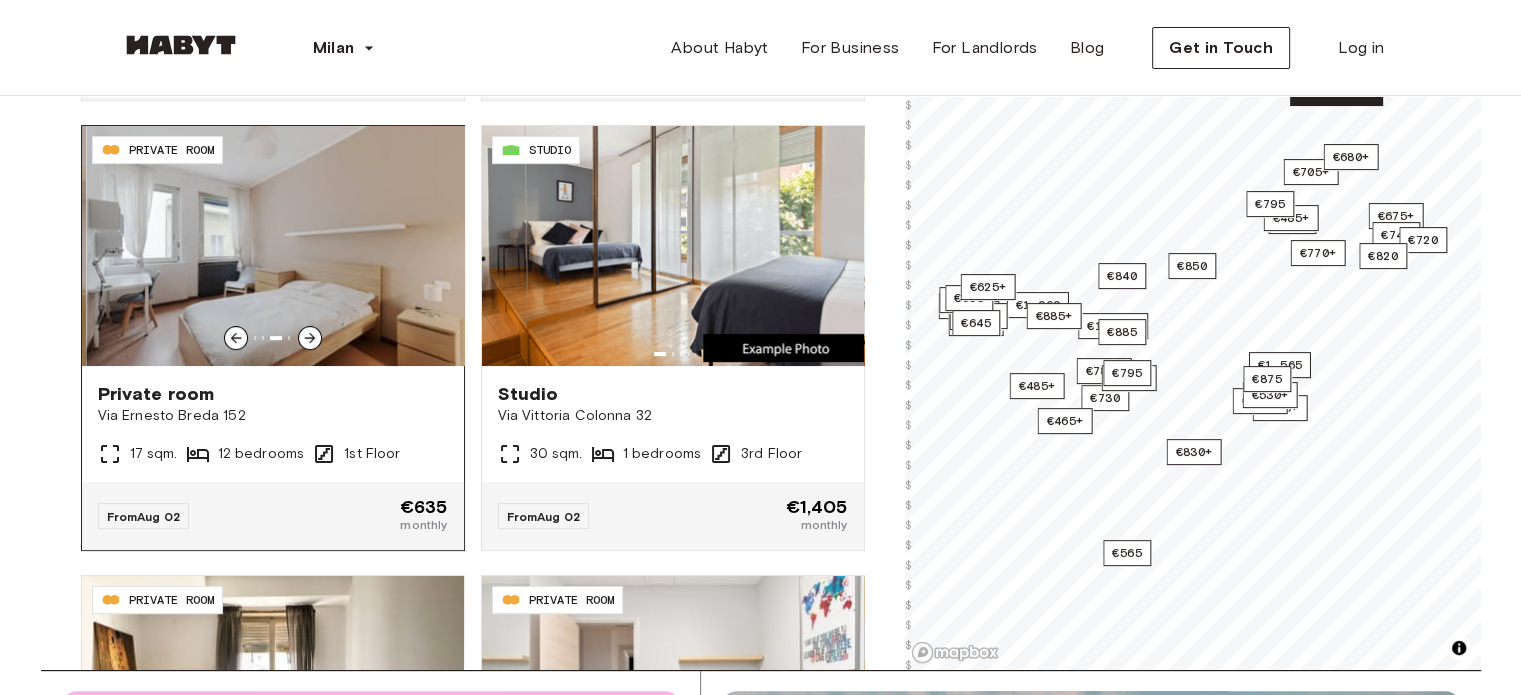 click 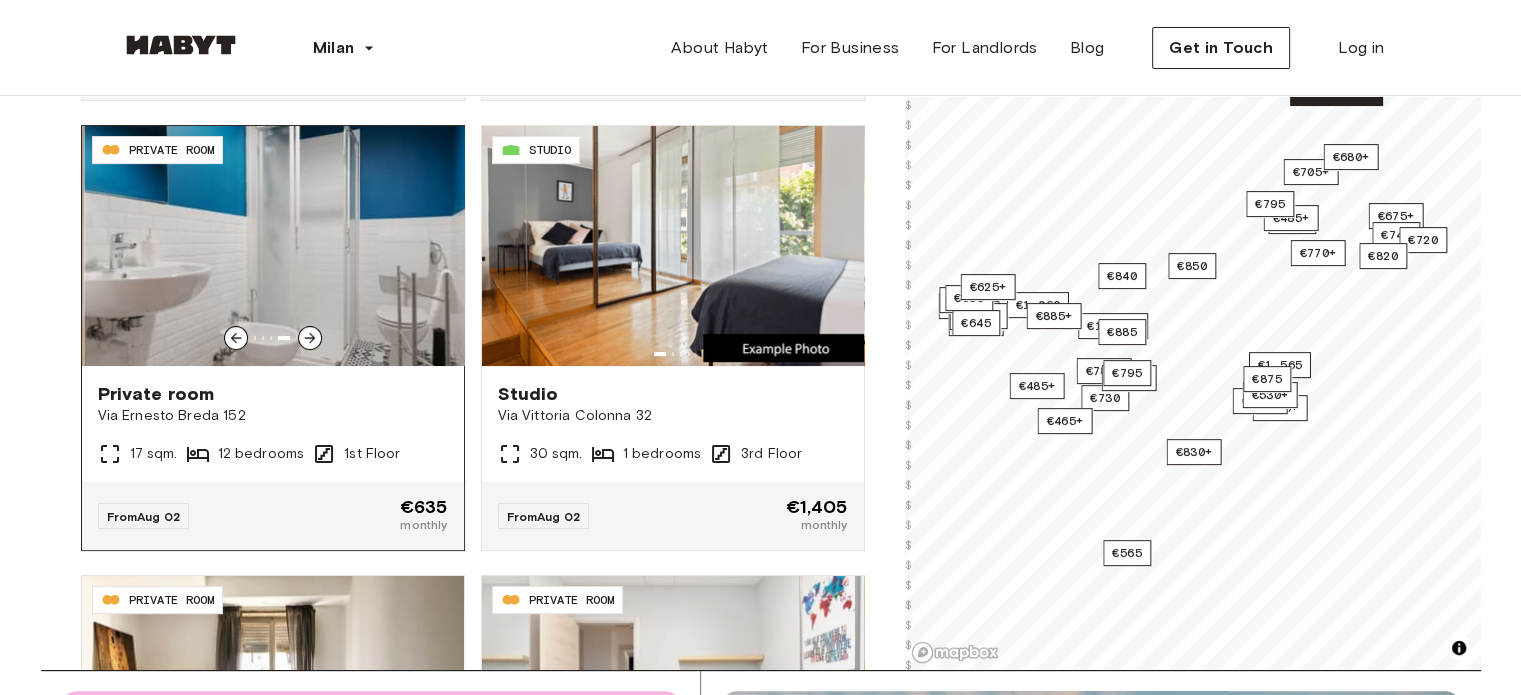 click 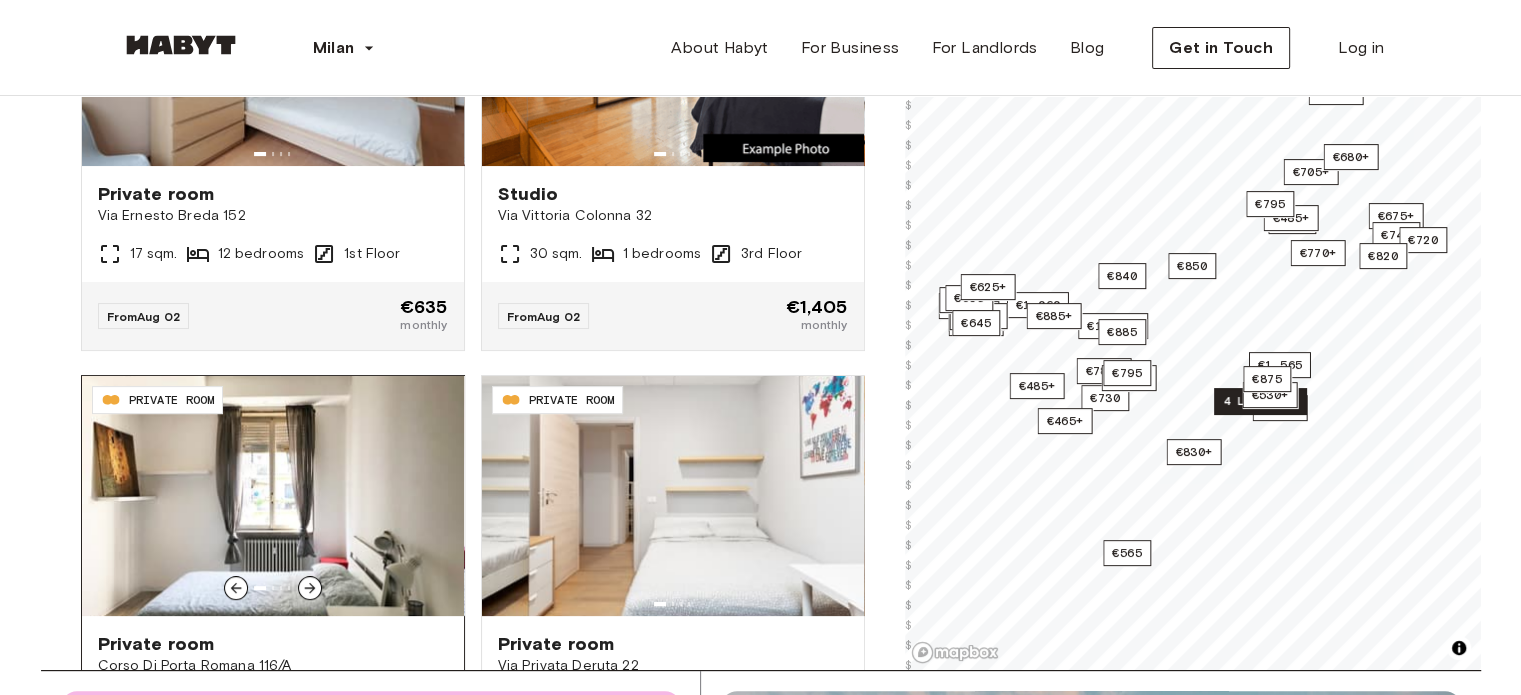 scroll, scrollTop: 700, scrollLeft: 0, axis: vertical 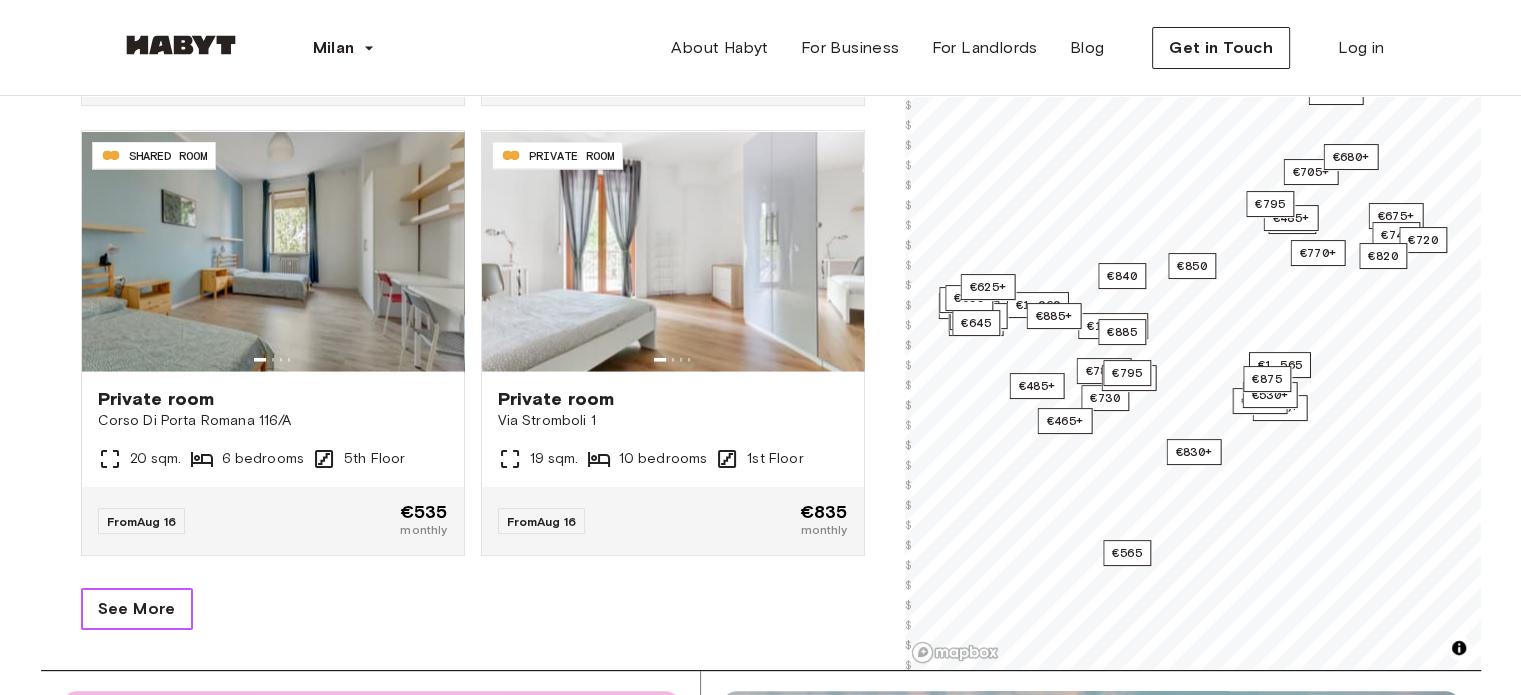 click on "See More" at bounding box center (137, 609) 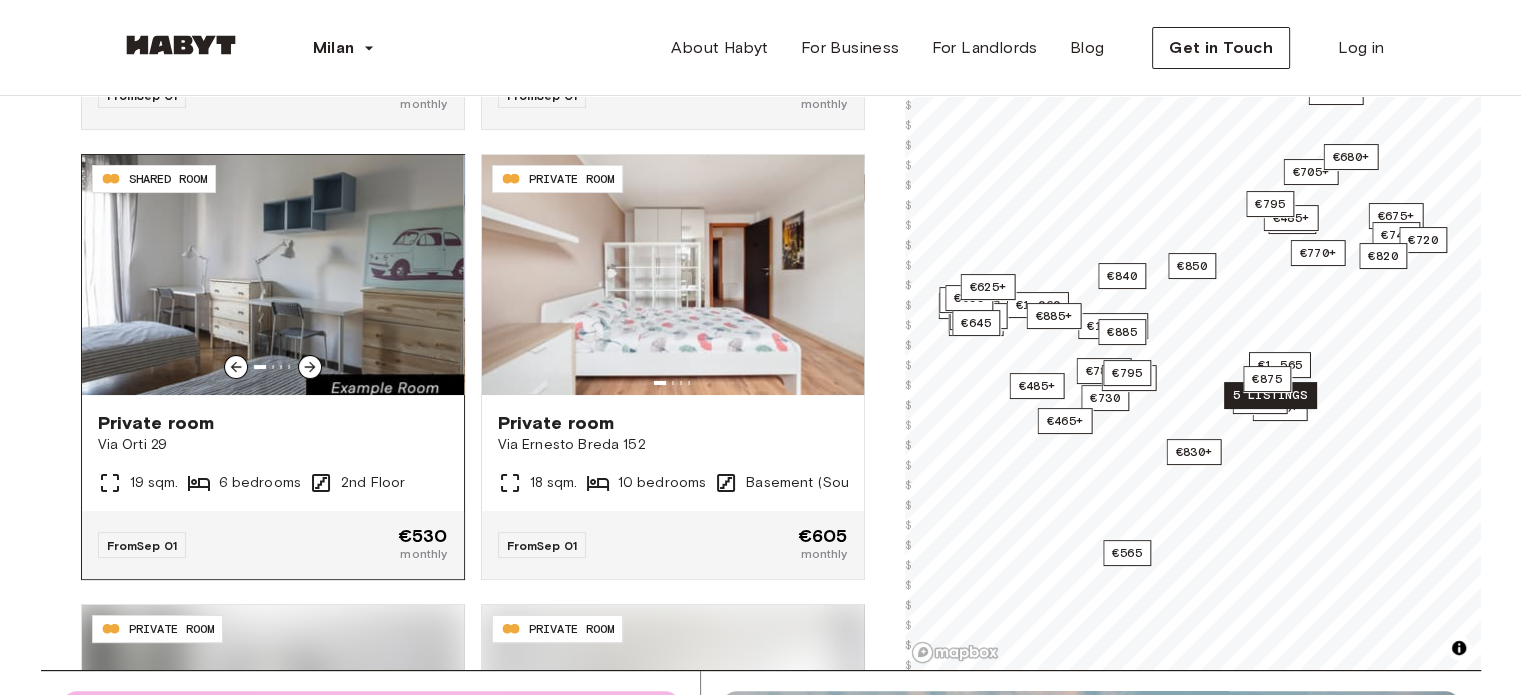 scroll, scrollTop: 7505, scrollLeft: 0, axis: vertical 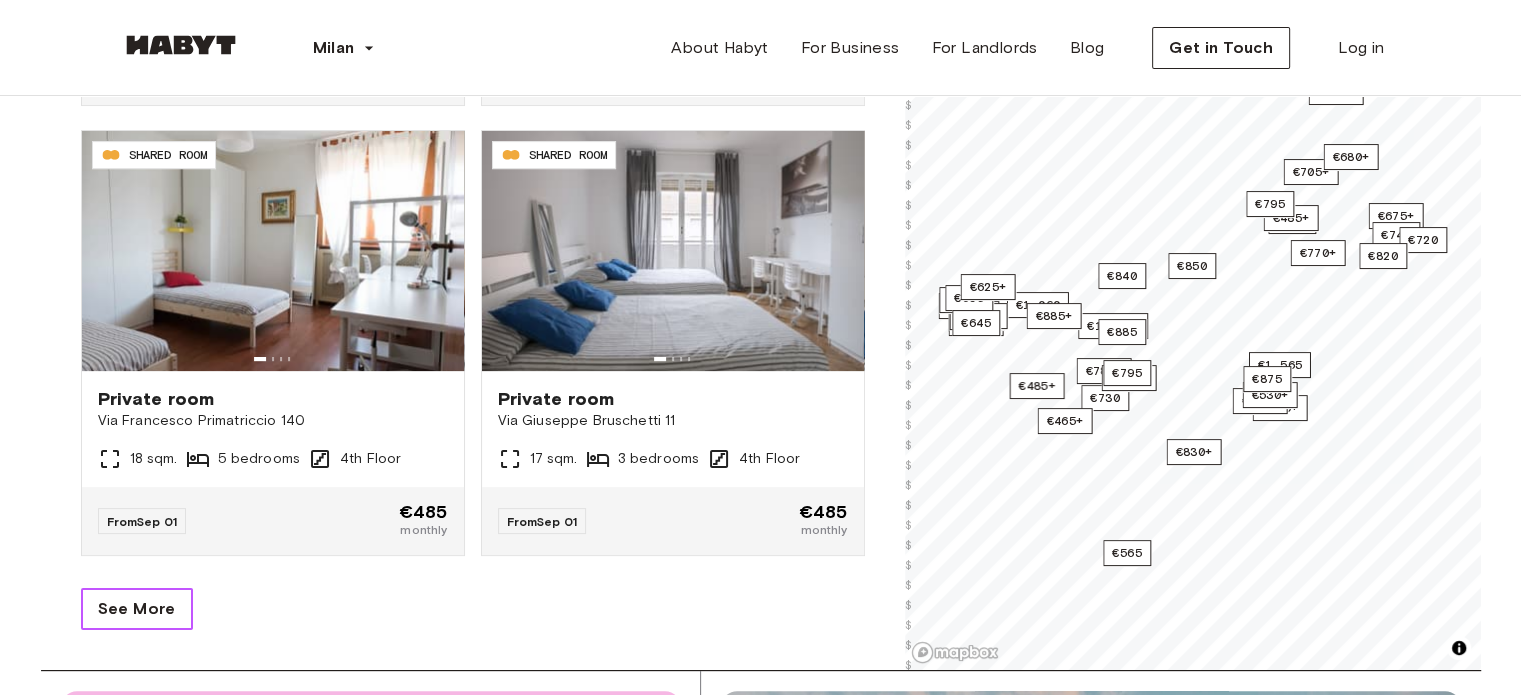 click on "See More" at bounding box center [137, 609] 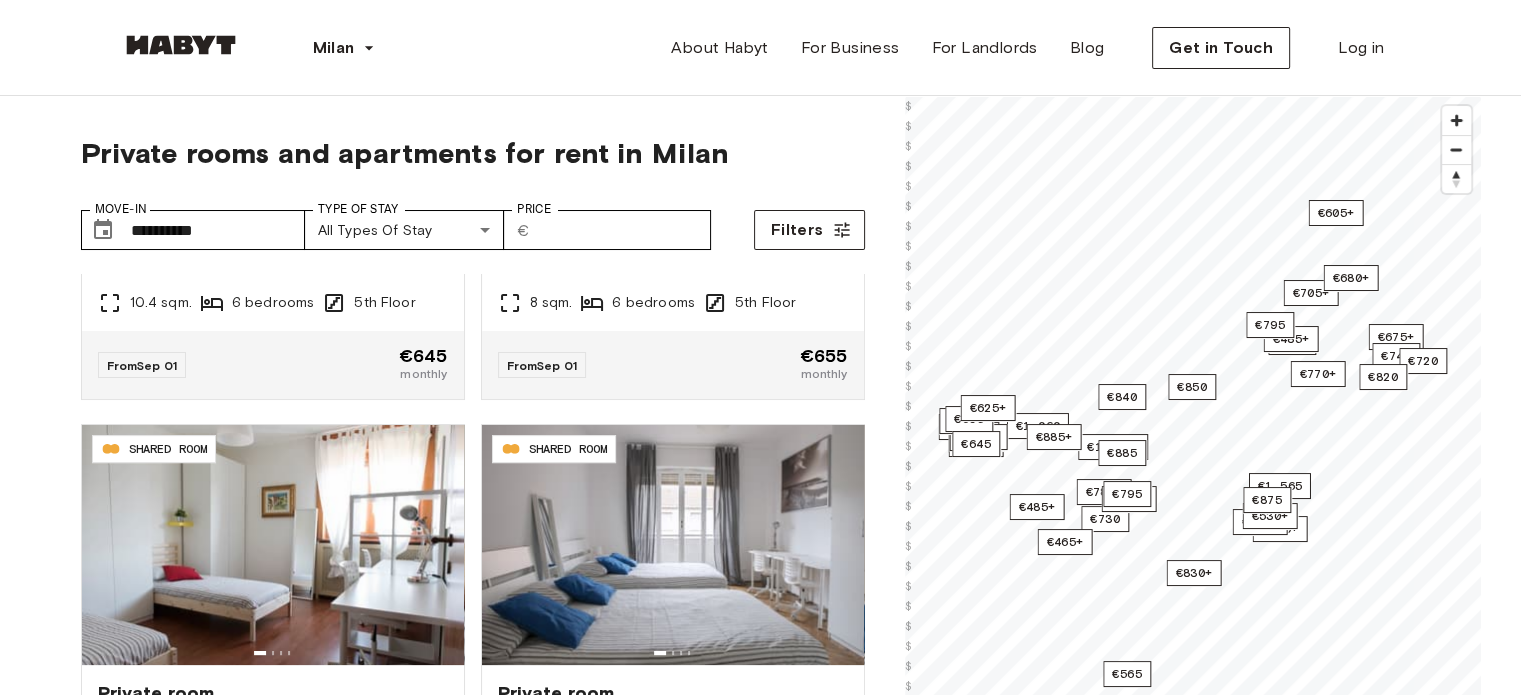scroll, scrollTop: 0, scrollLeft: 0, axis: both 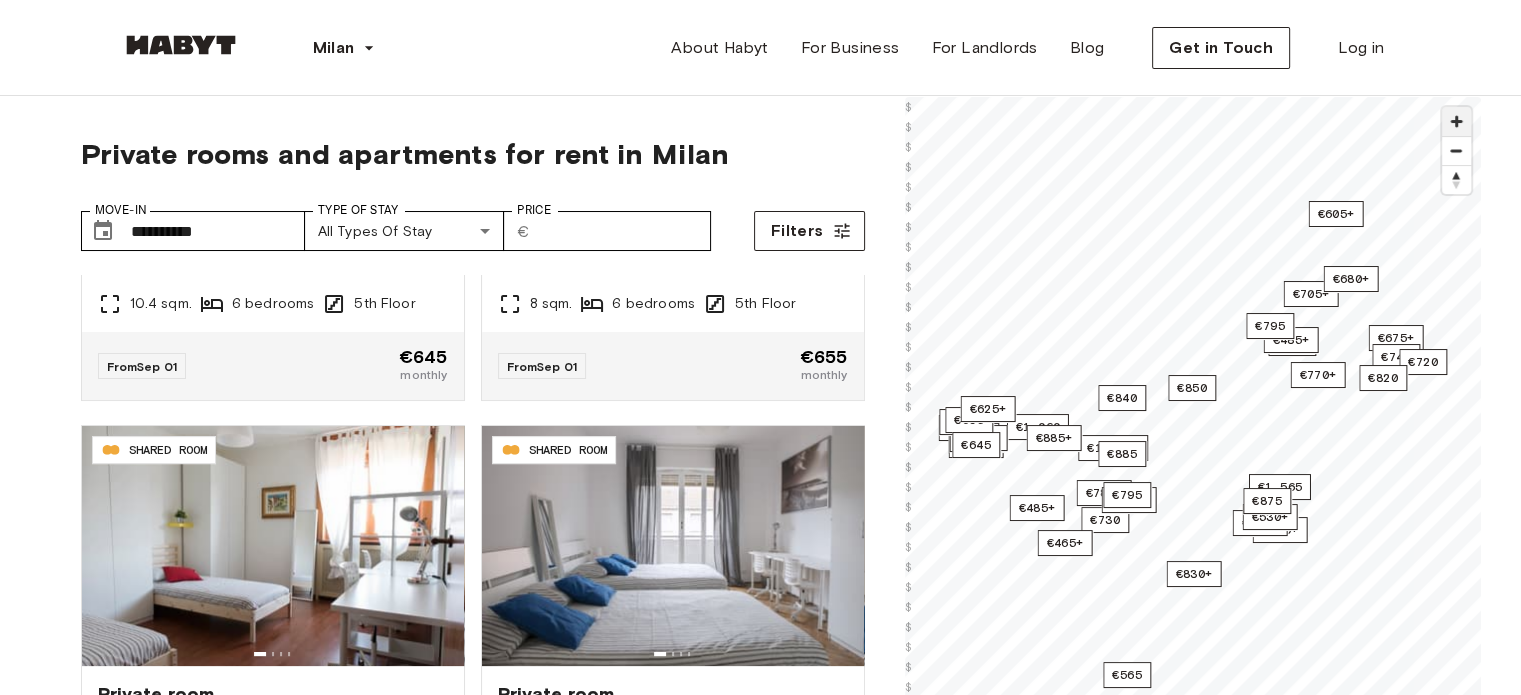 click at bounding box center (1456, 121) 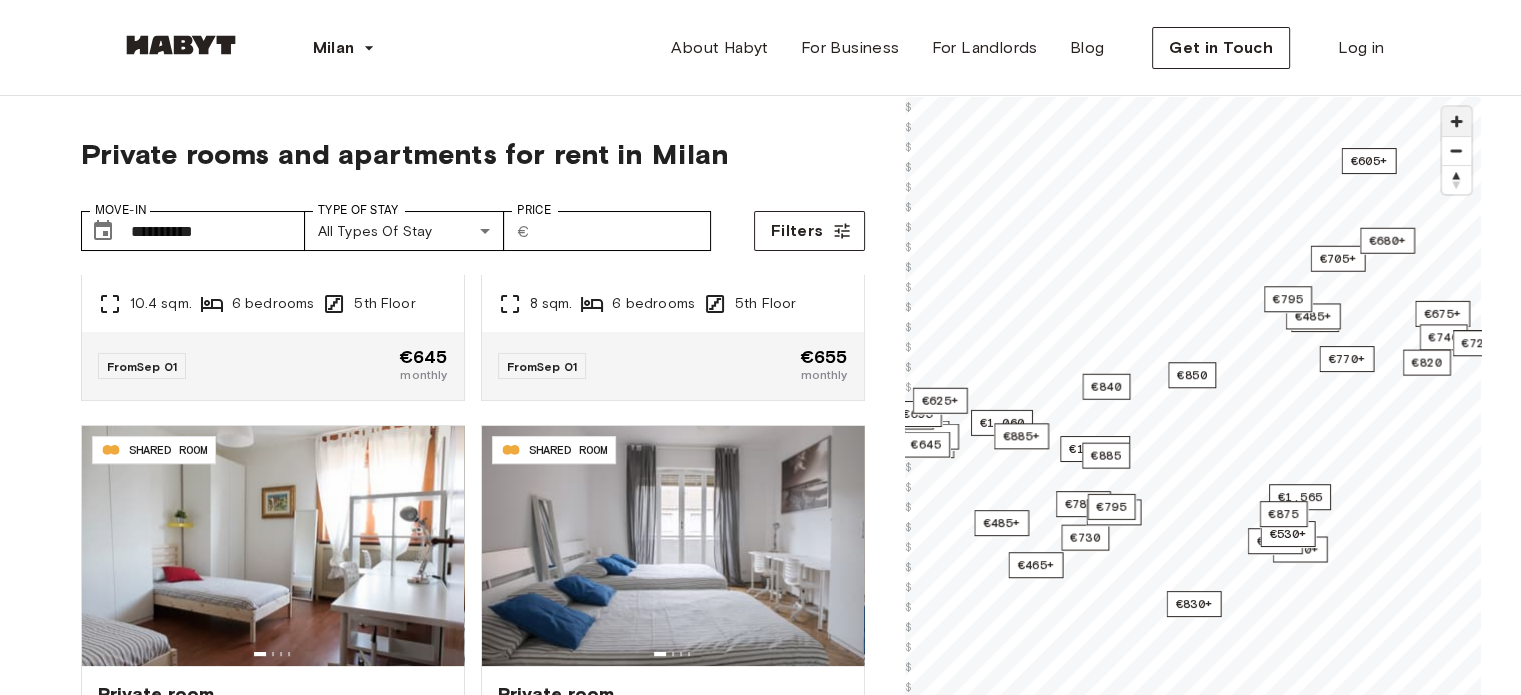click at bounding box center [1456, 121] 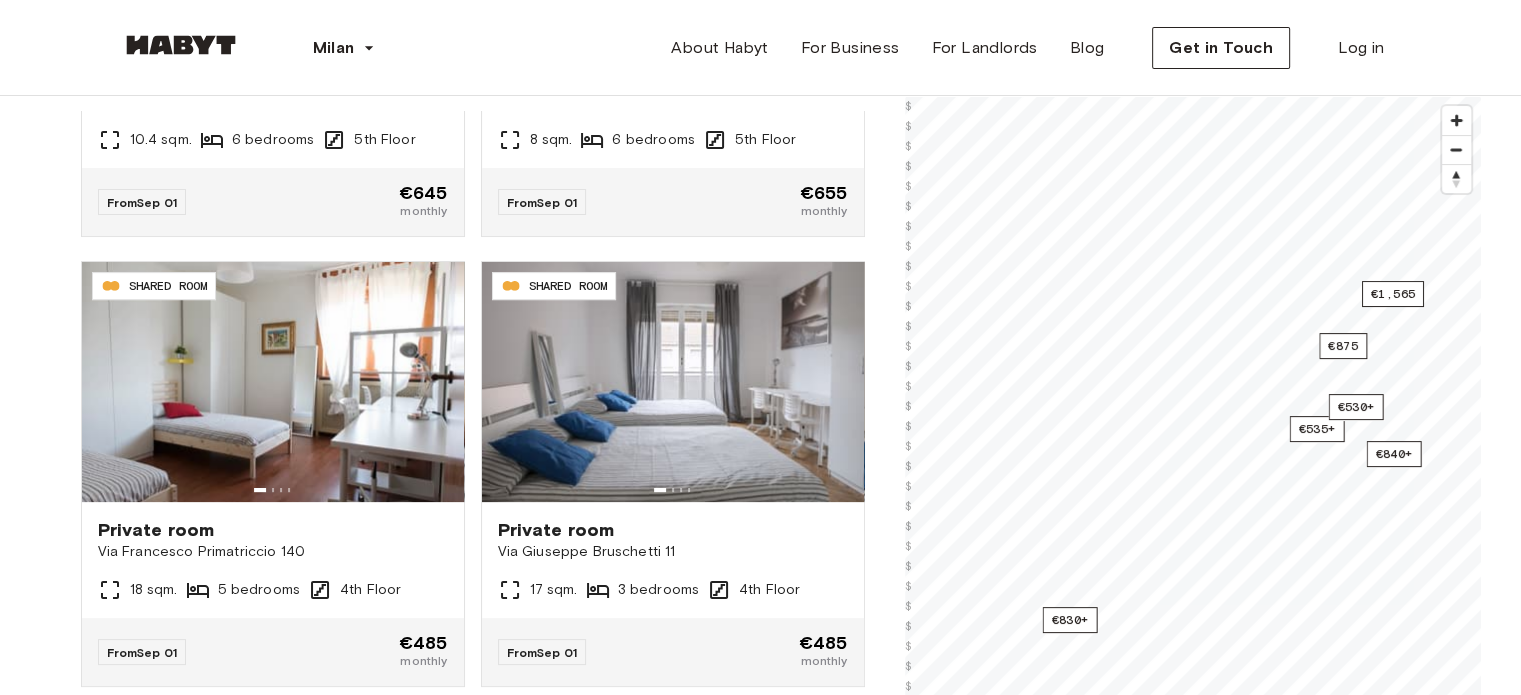 scroll, scrollTop: 200, scrollLeft: 0, axis: vertical 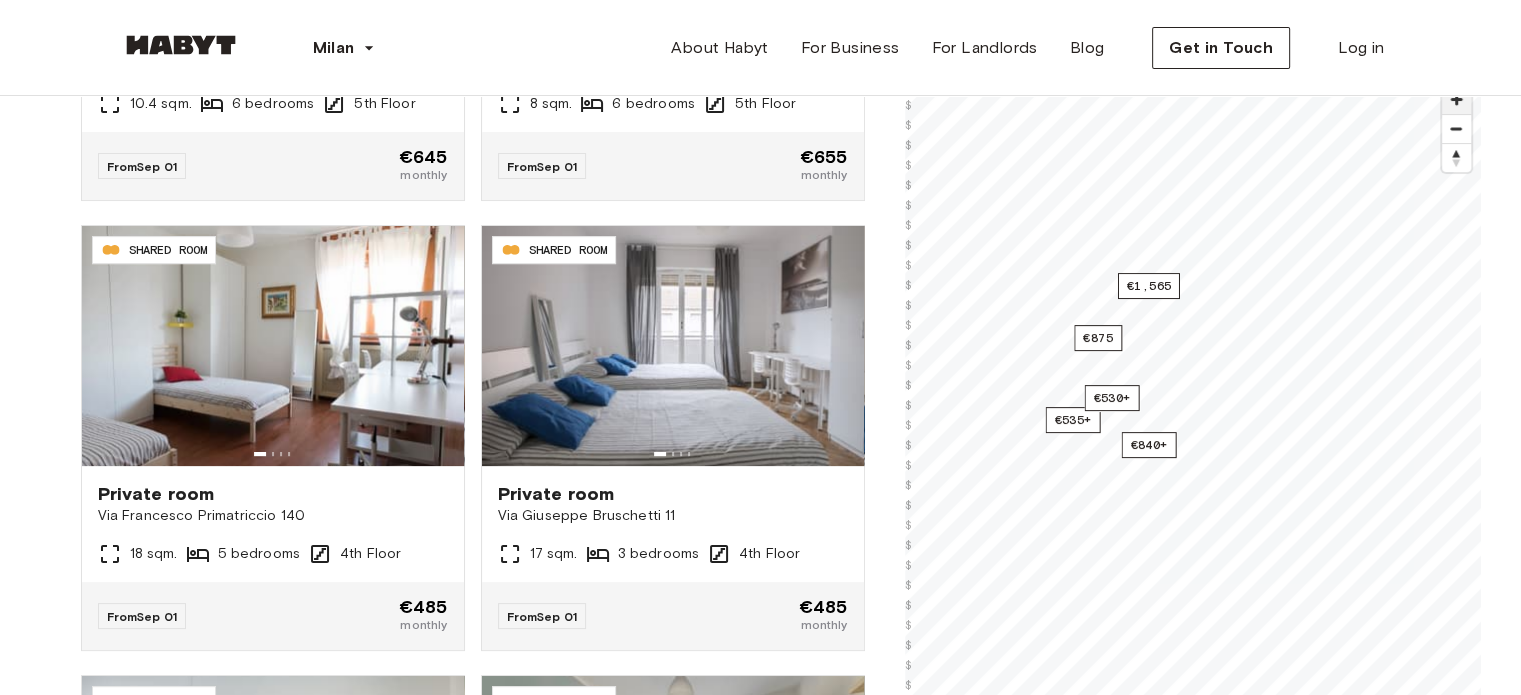 click at bounding box center (1456, 99) 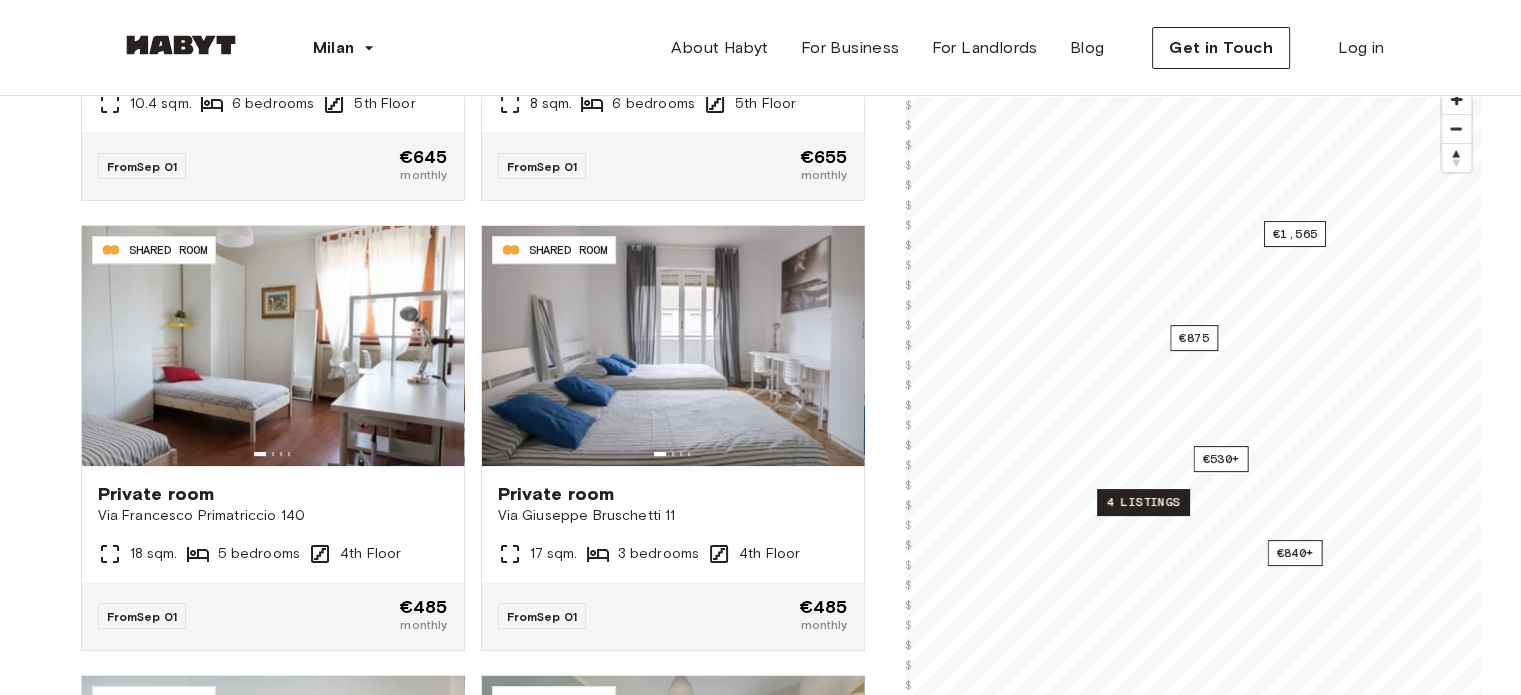 click on "4 listings" at bounding box center [1143, 502] 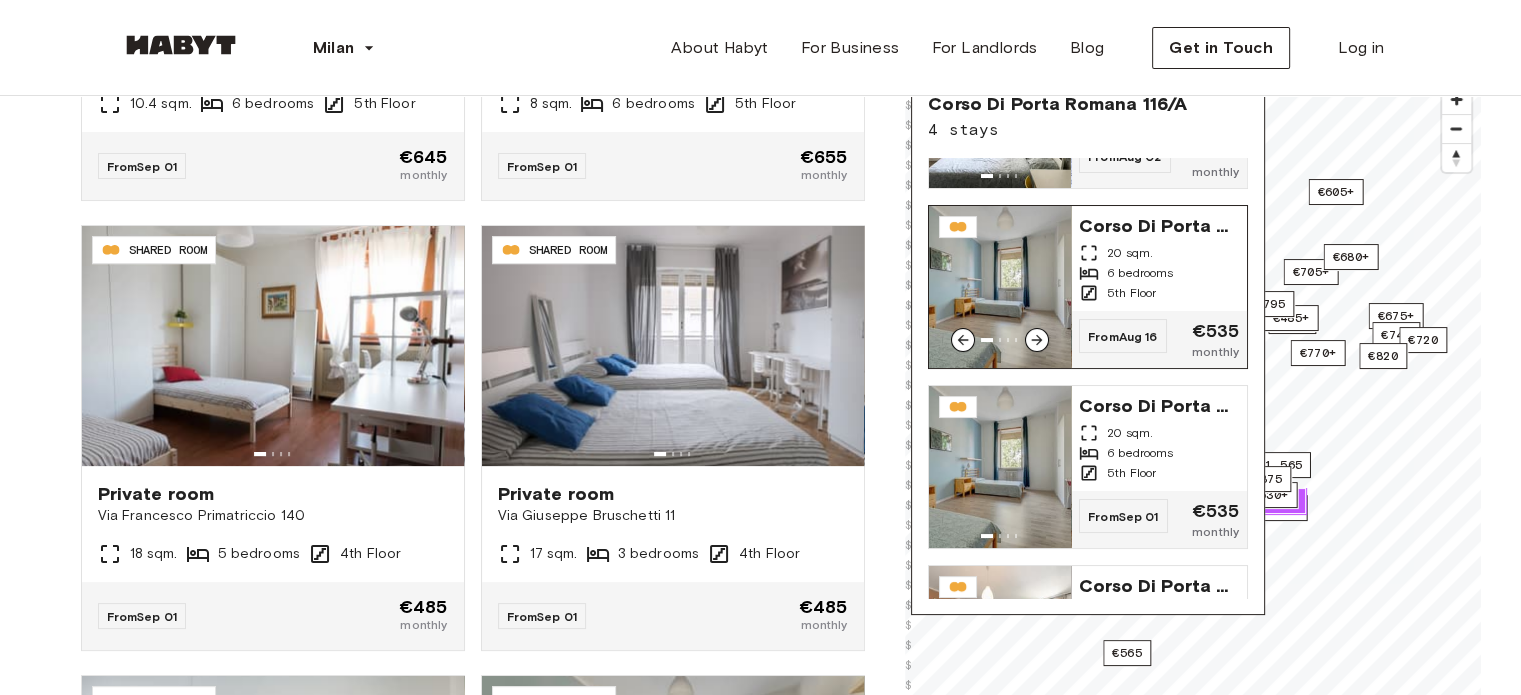 scroll, scrollTop: 100, scrollLeft: 0, axis: vertical 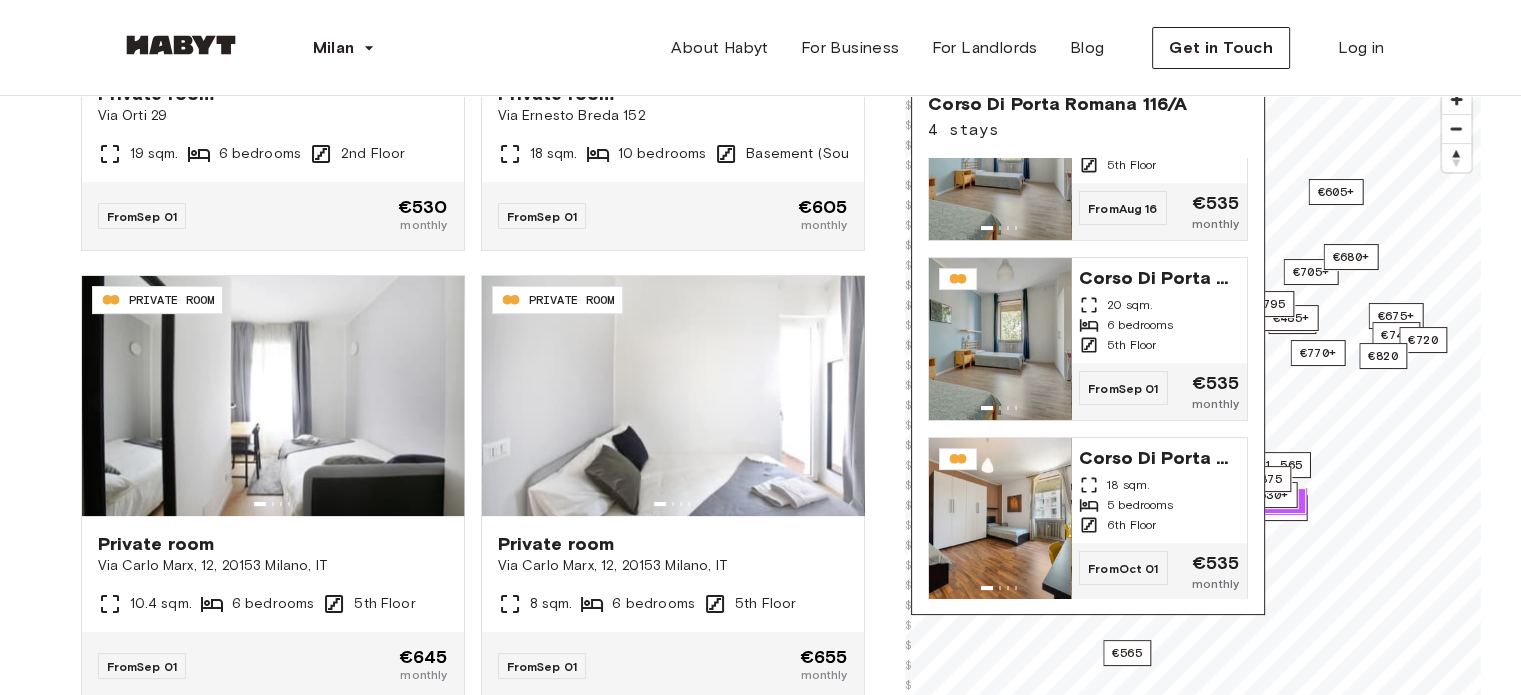 click on "**********" at bounding box center (760, 1759) 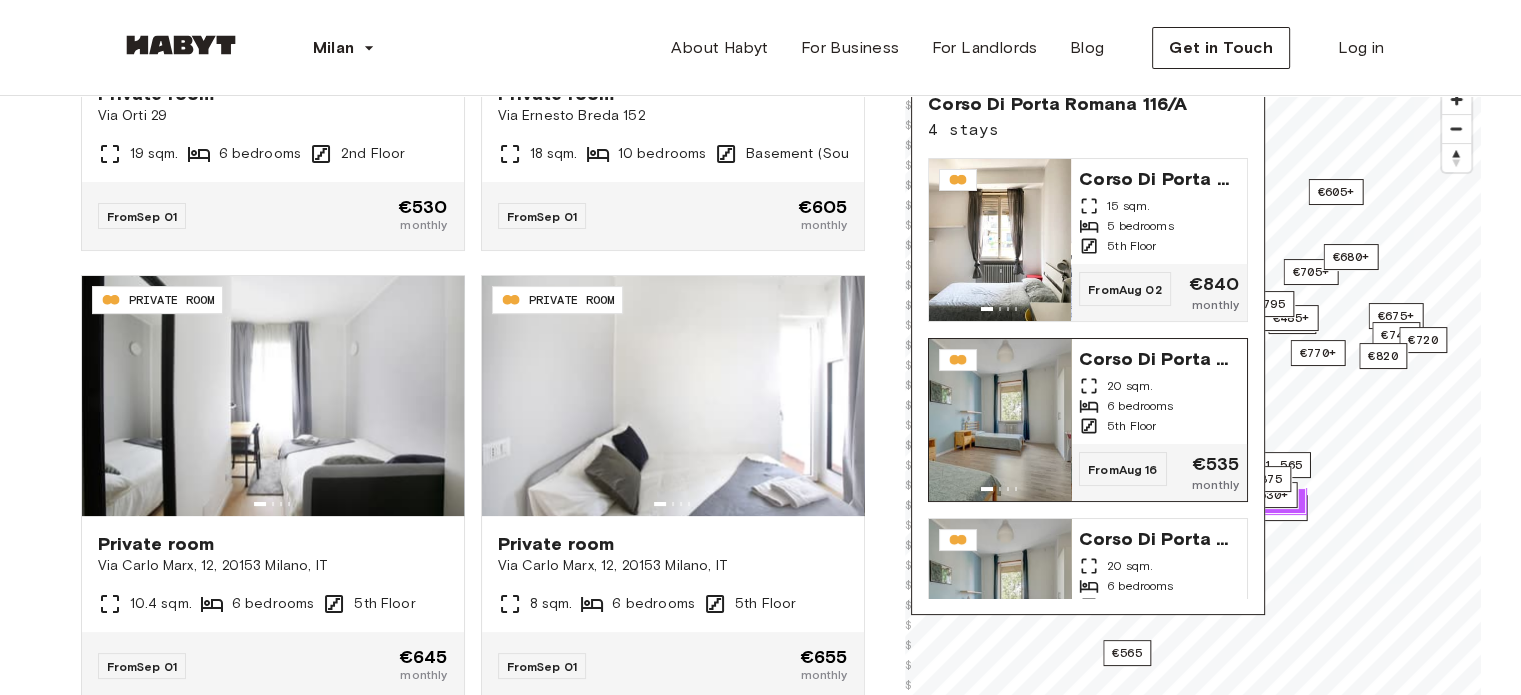 scroll, scrollTop: 0, scrollLeft: 0, axis: both 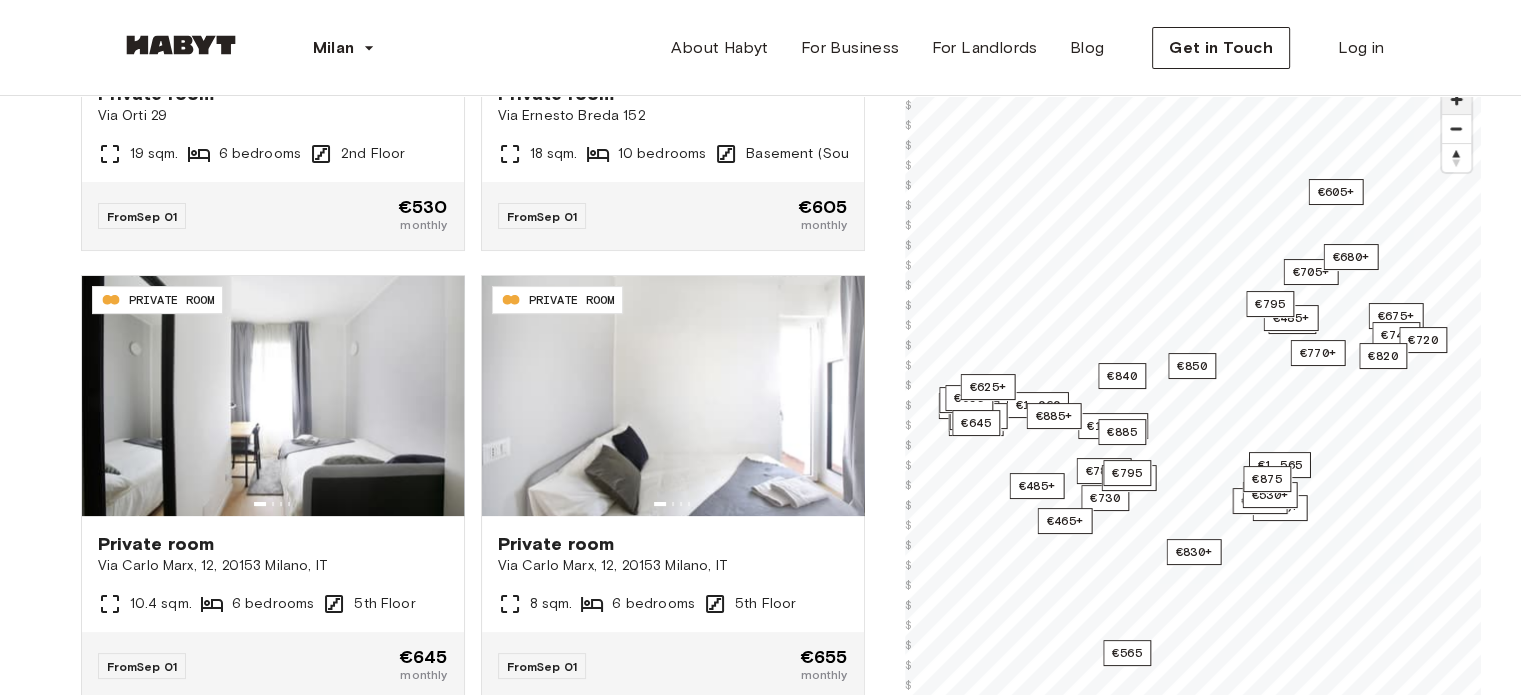 click at bounding box center (1456, 99) 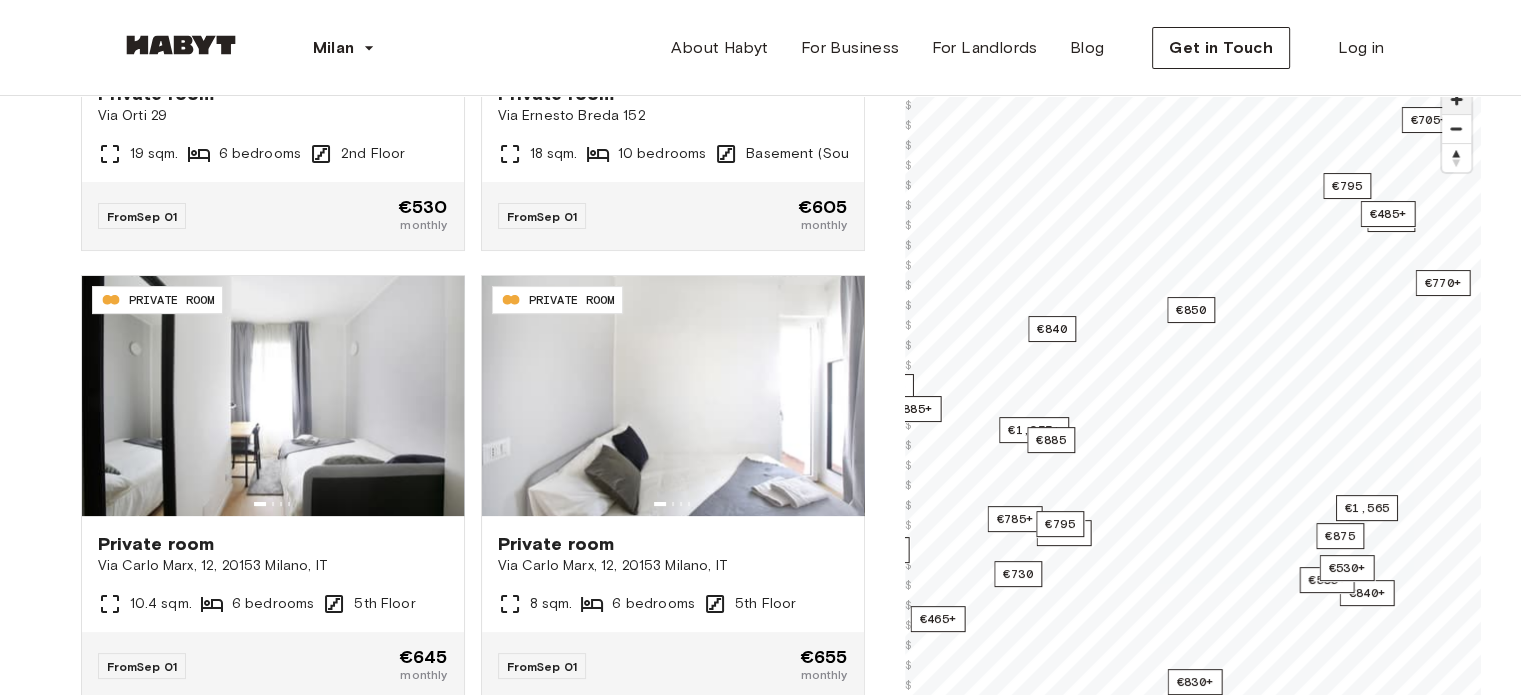 click at bounding box center [1456, 99] 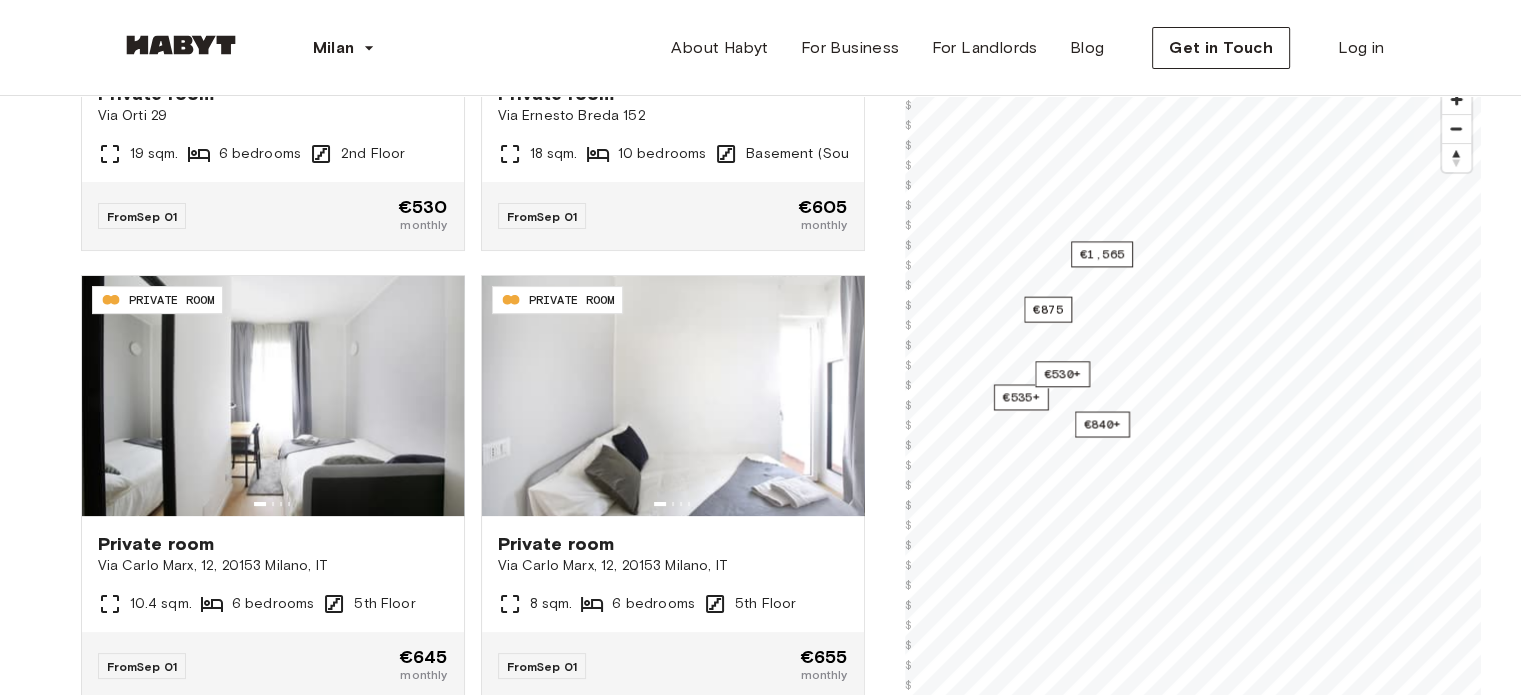 click on "**********" at bounding box center [761, 333] 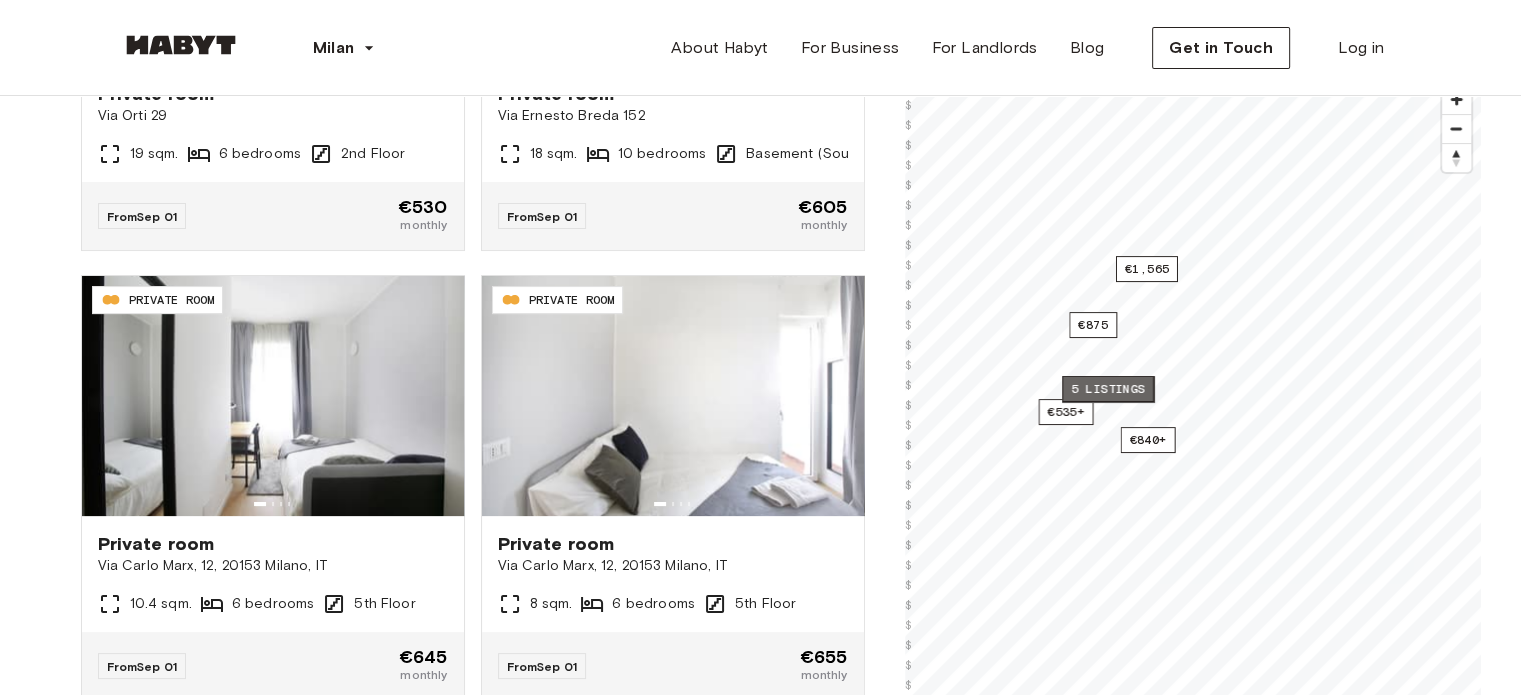 click on "5 listings" at bounding box center (1108, 389) 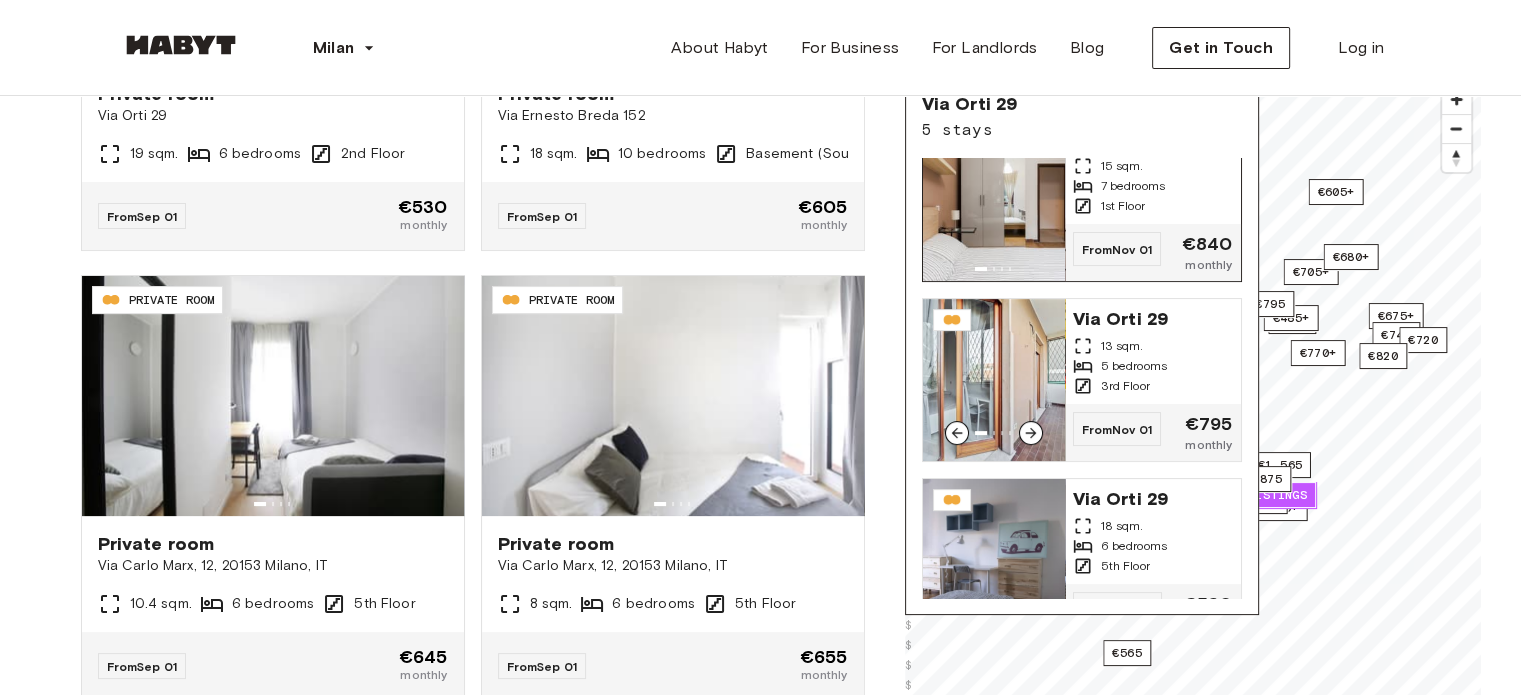 scroll, scrollTop: 440, scrollLeft: 0, axis: vertical 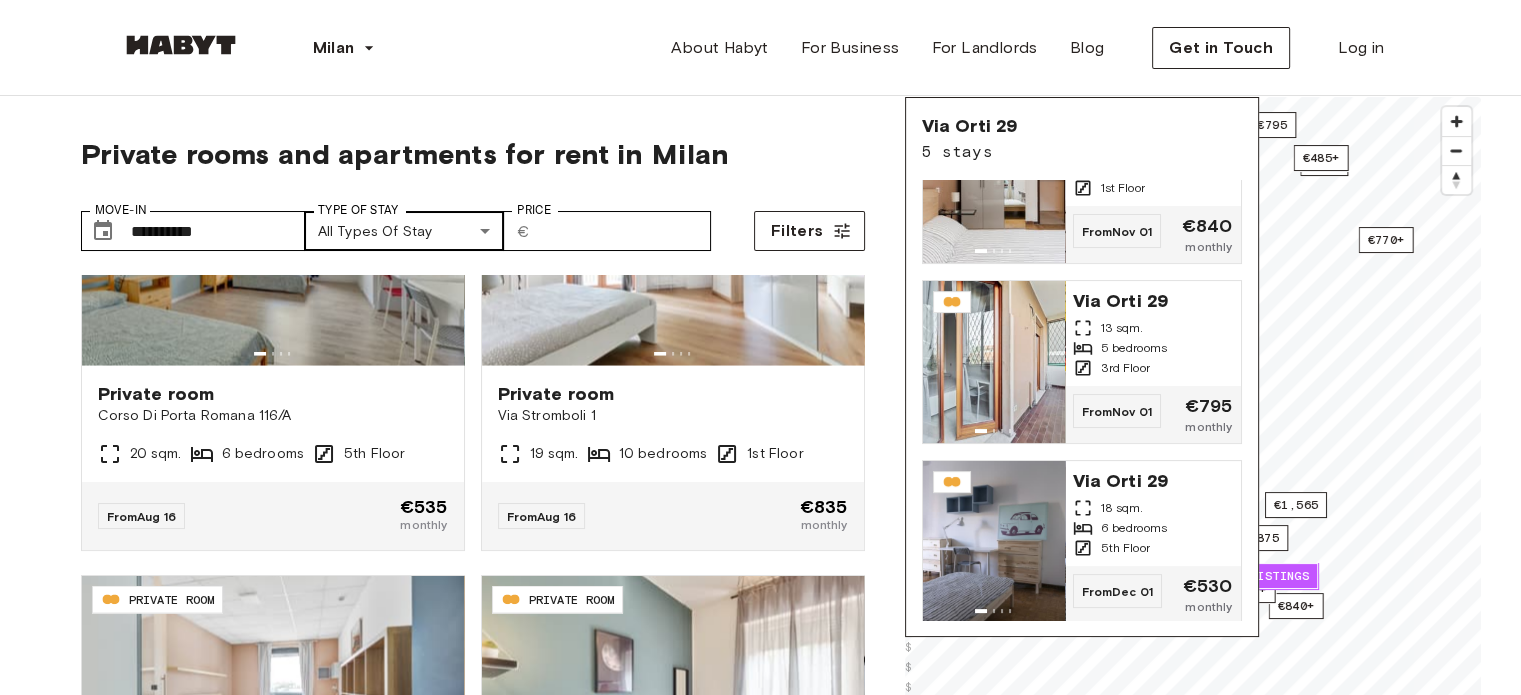 click on "**********" at bounding box center (760, 2379) 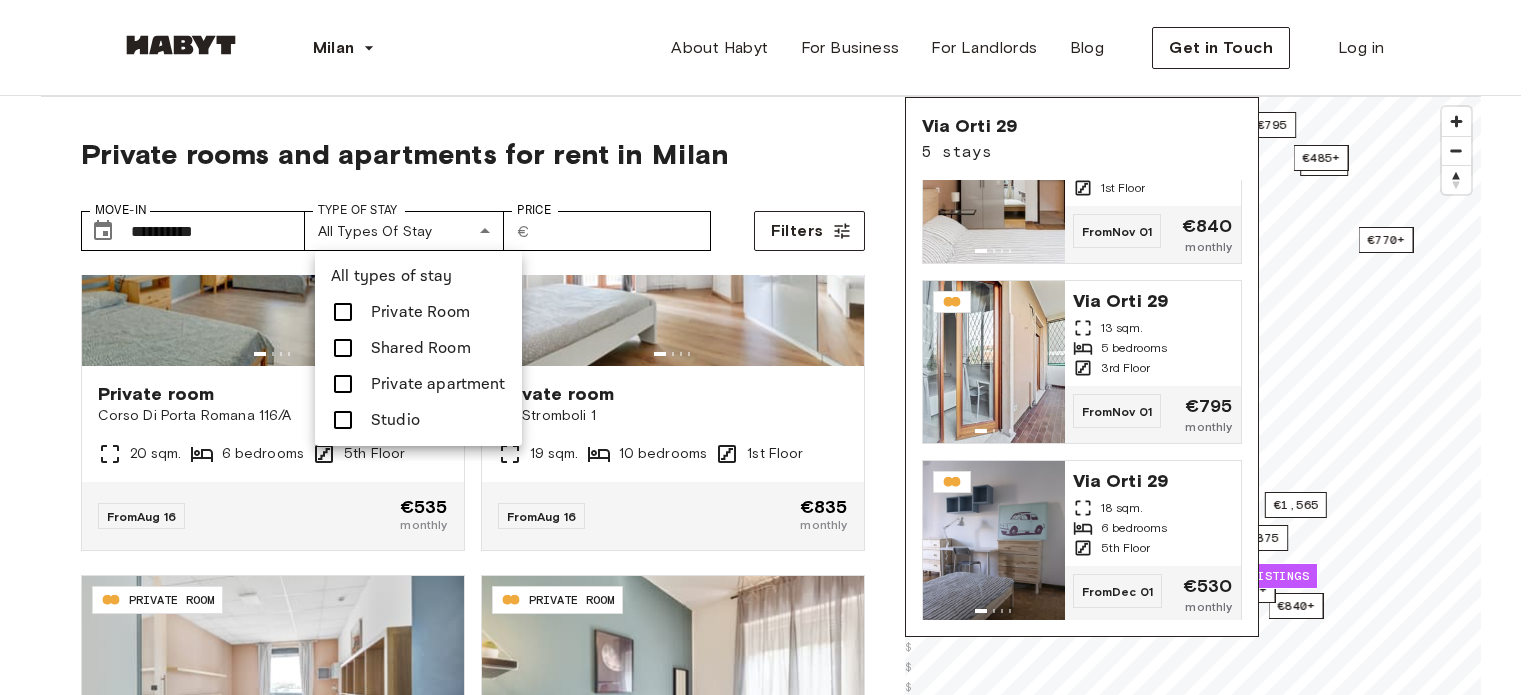 click on "Private apartment" at bounding box center [438, 384] 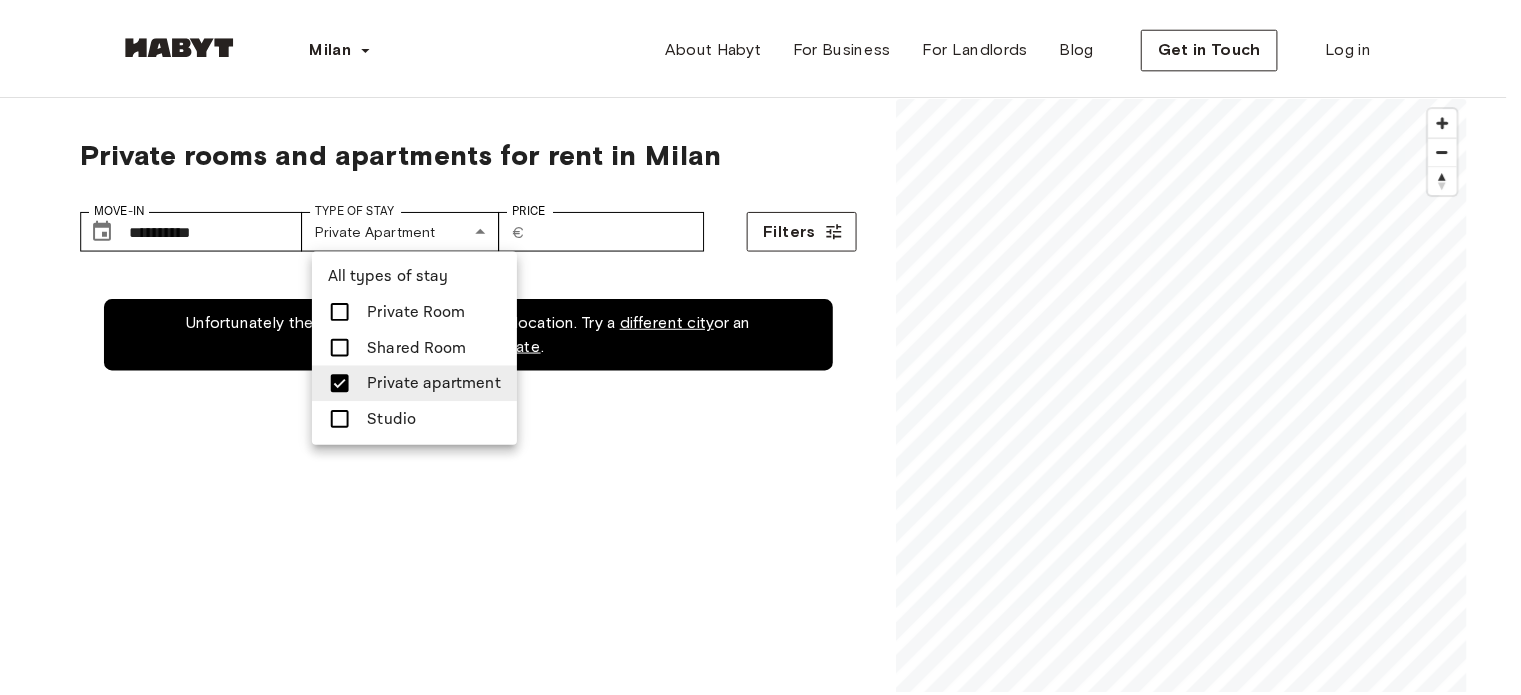 scroll, scrollTop: 0, scrollLeft: 0, axis: both 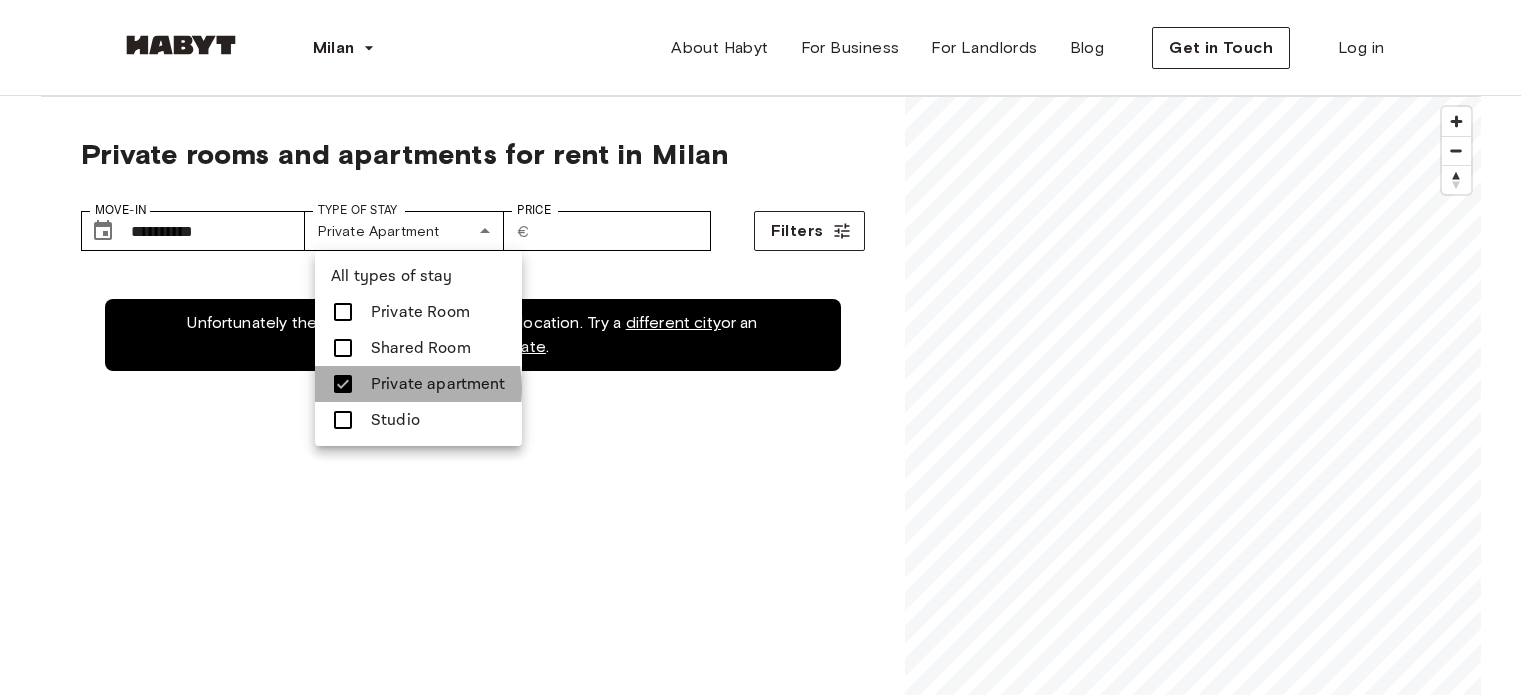 click on "Private apartment" at bounding box center (438, 384) 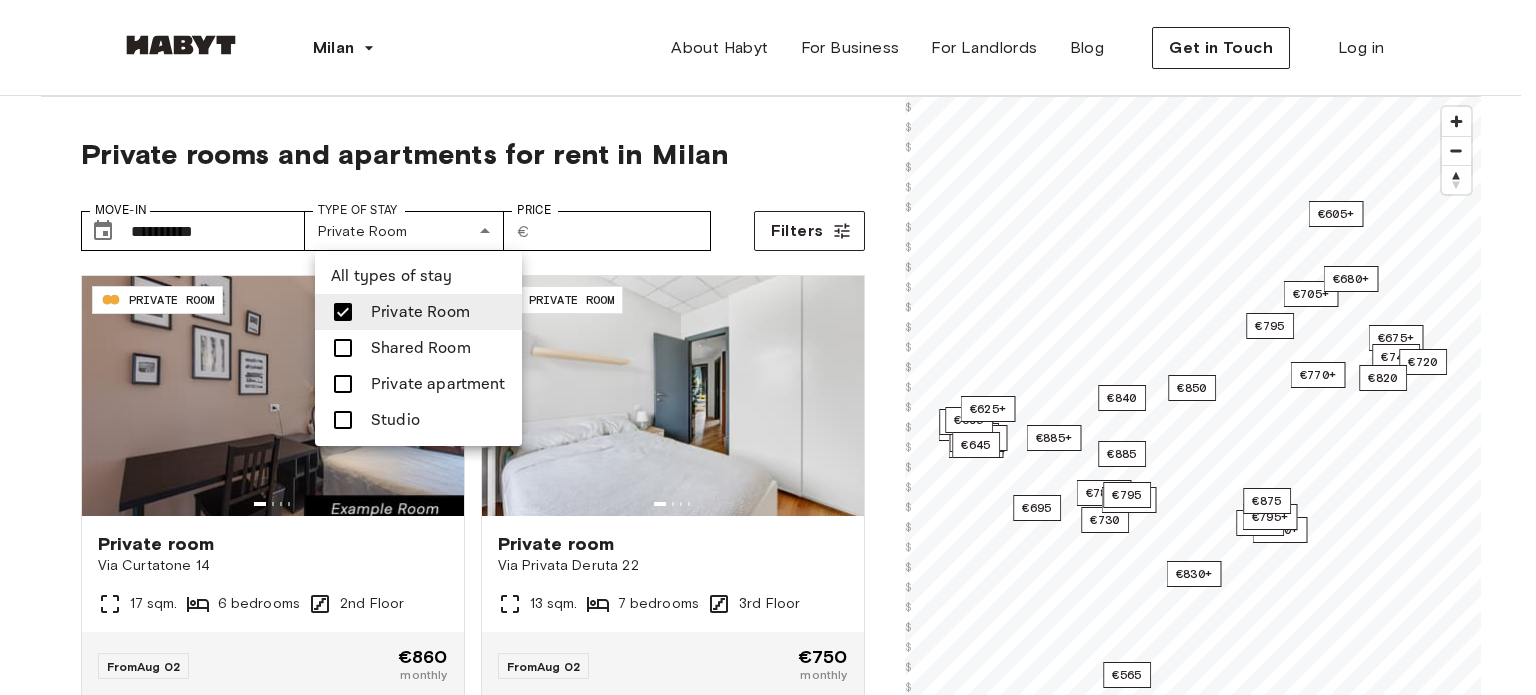 click at bounding box center [768, 347] 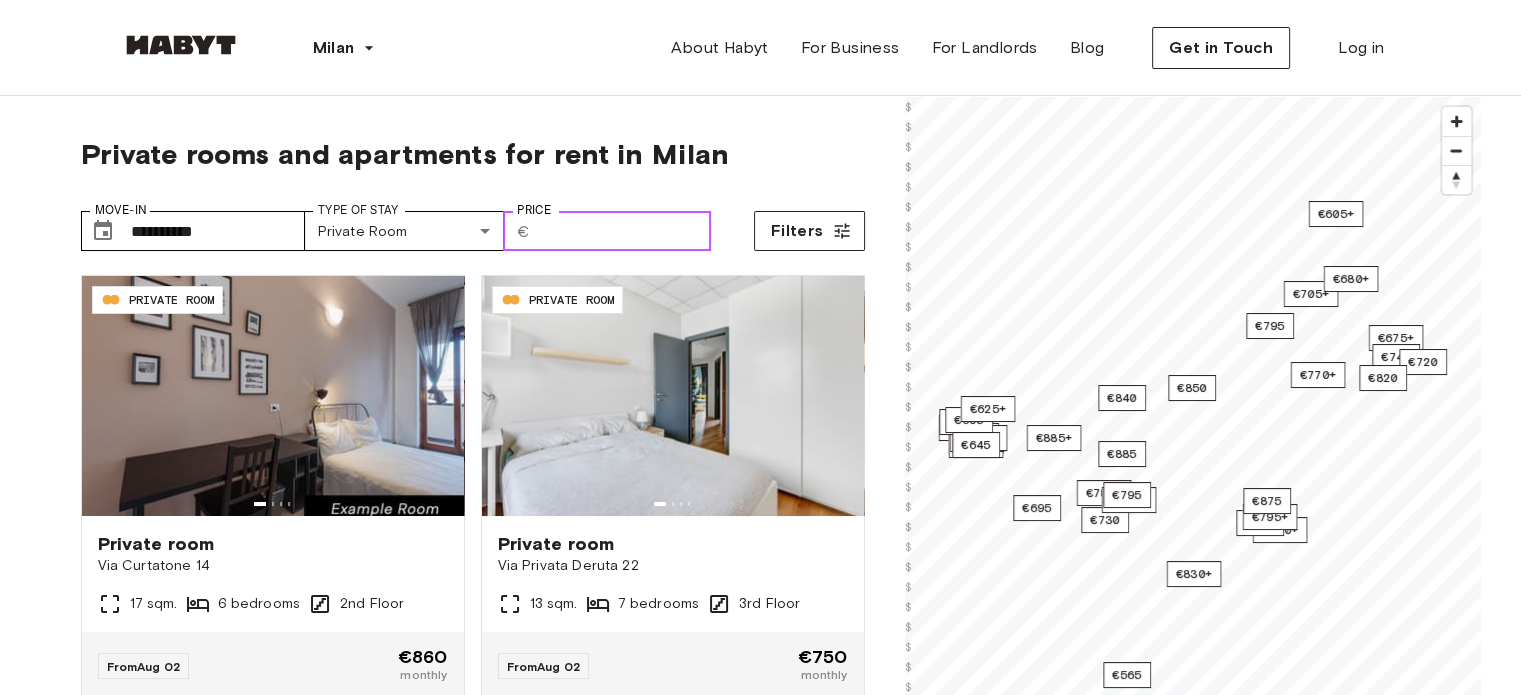 click on "Price" at bounding box center [624, 231] 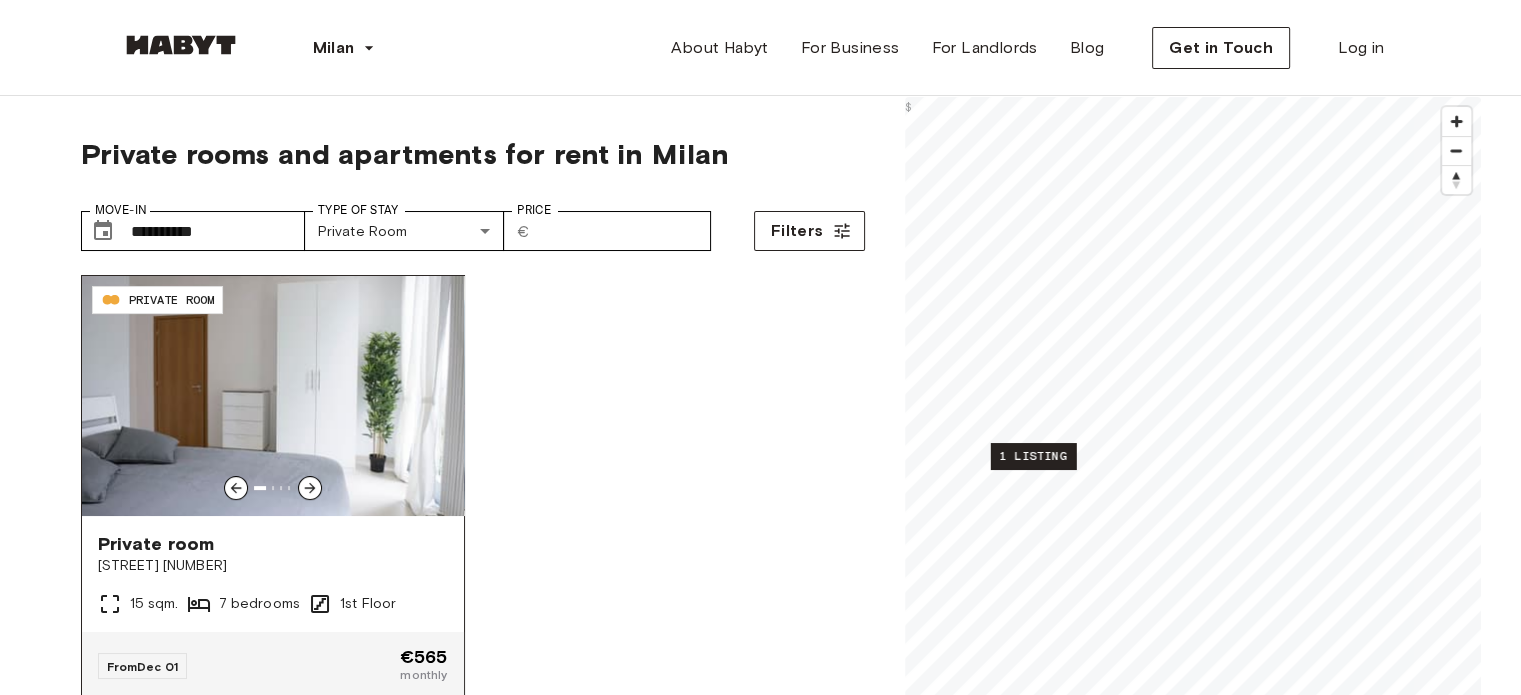 click at bounding box center [310, 488] 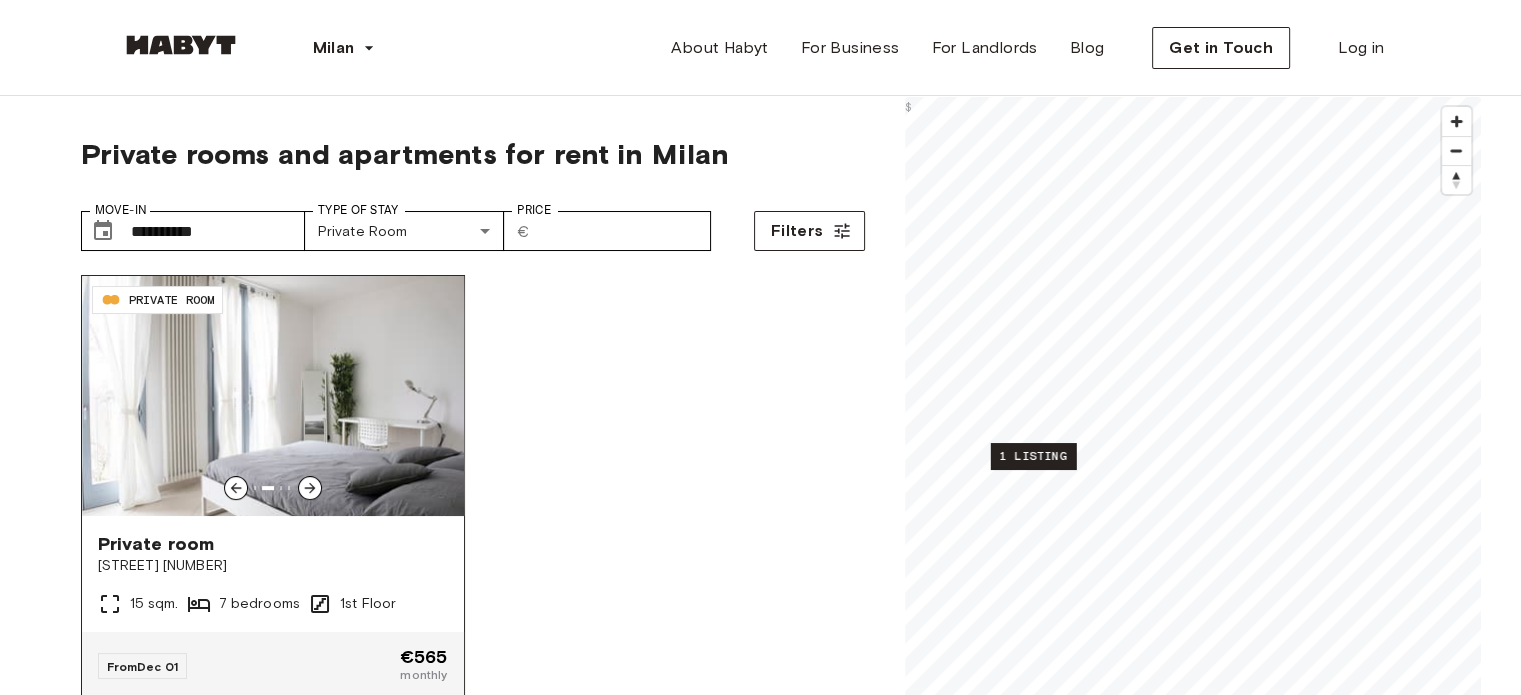 click at bounding box center (310, 488) 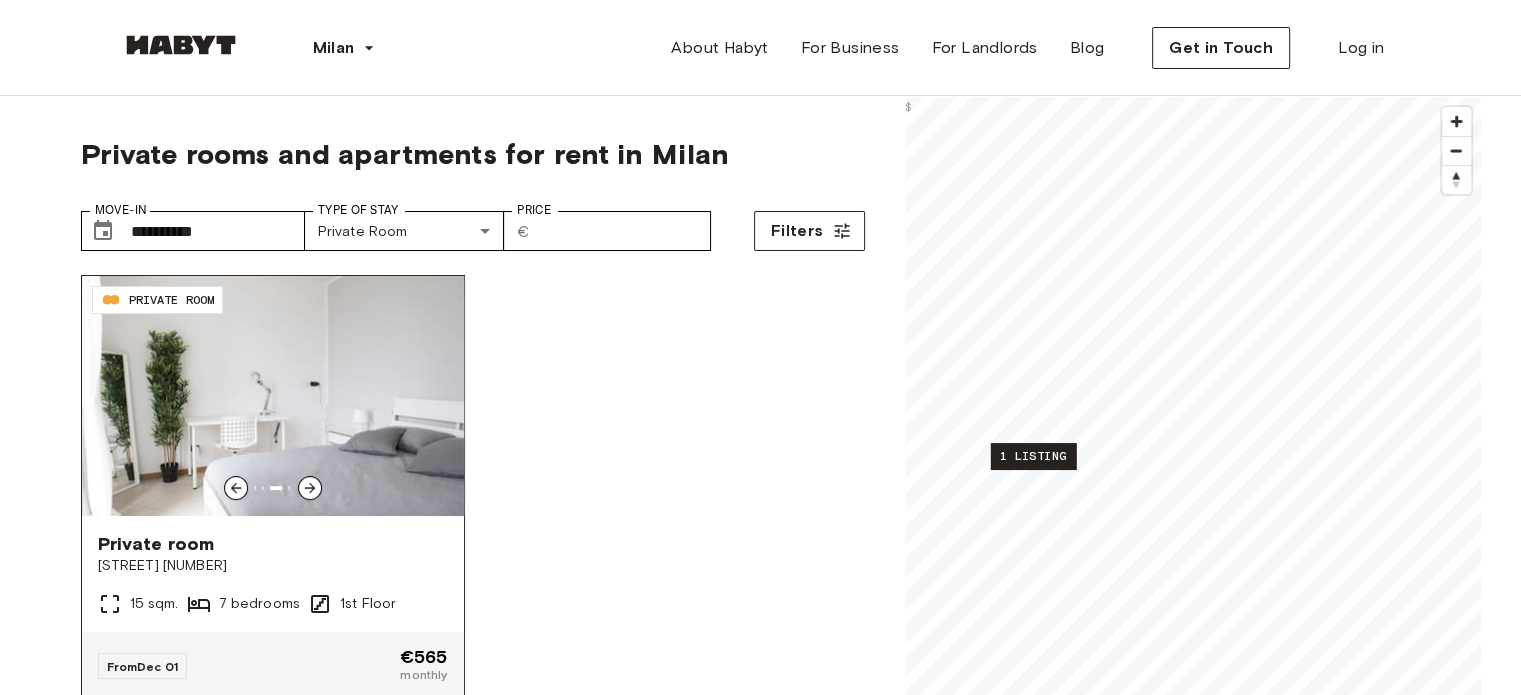click at bounding box center [310, 488] 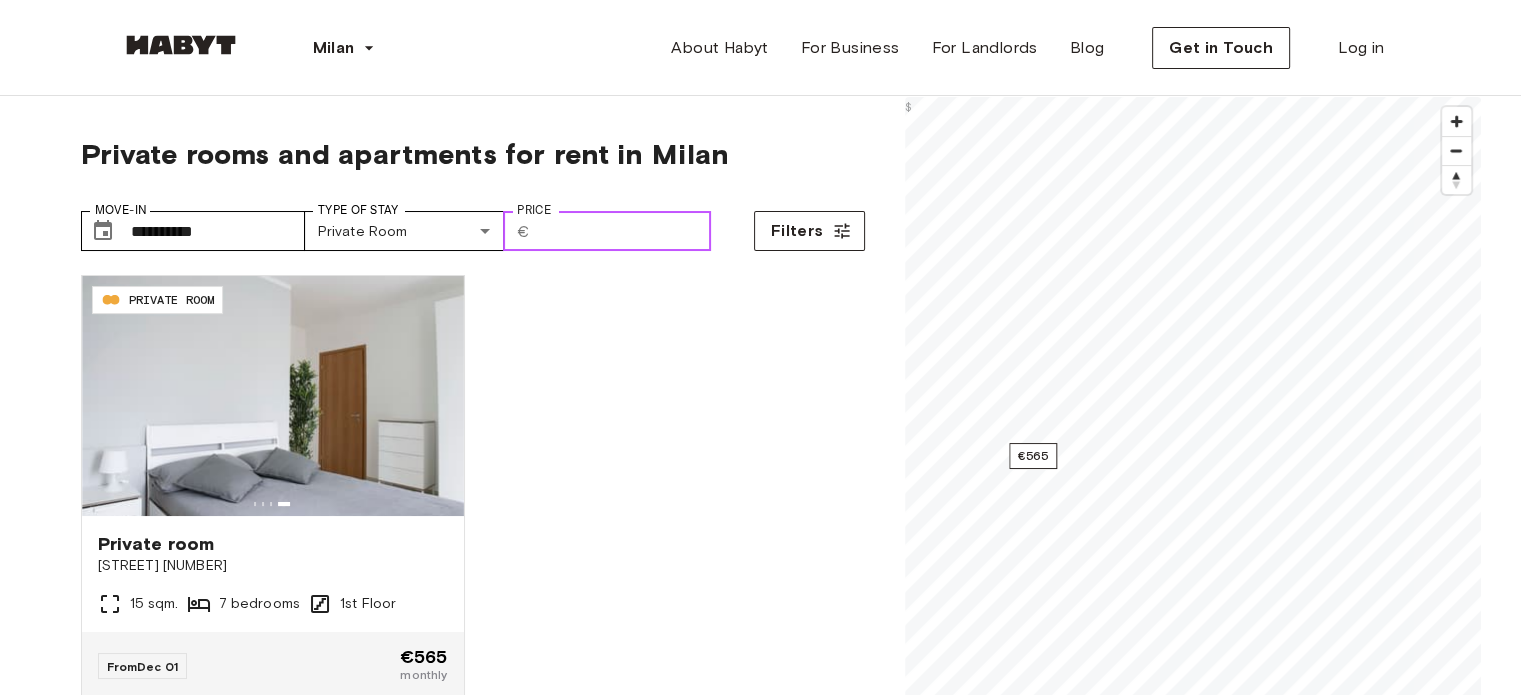 drag, startPoint x: 565, startPoint y: 233, endPoint x: 560, endPoint y: 223, distance: 11.18034 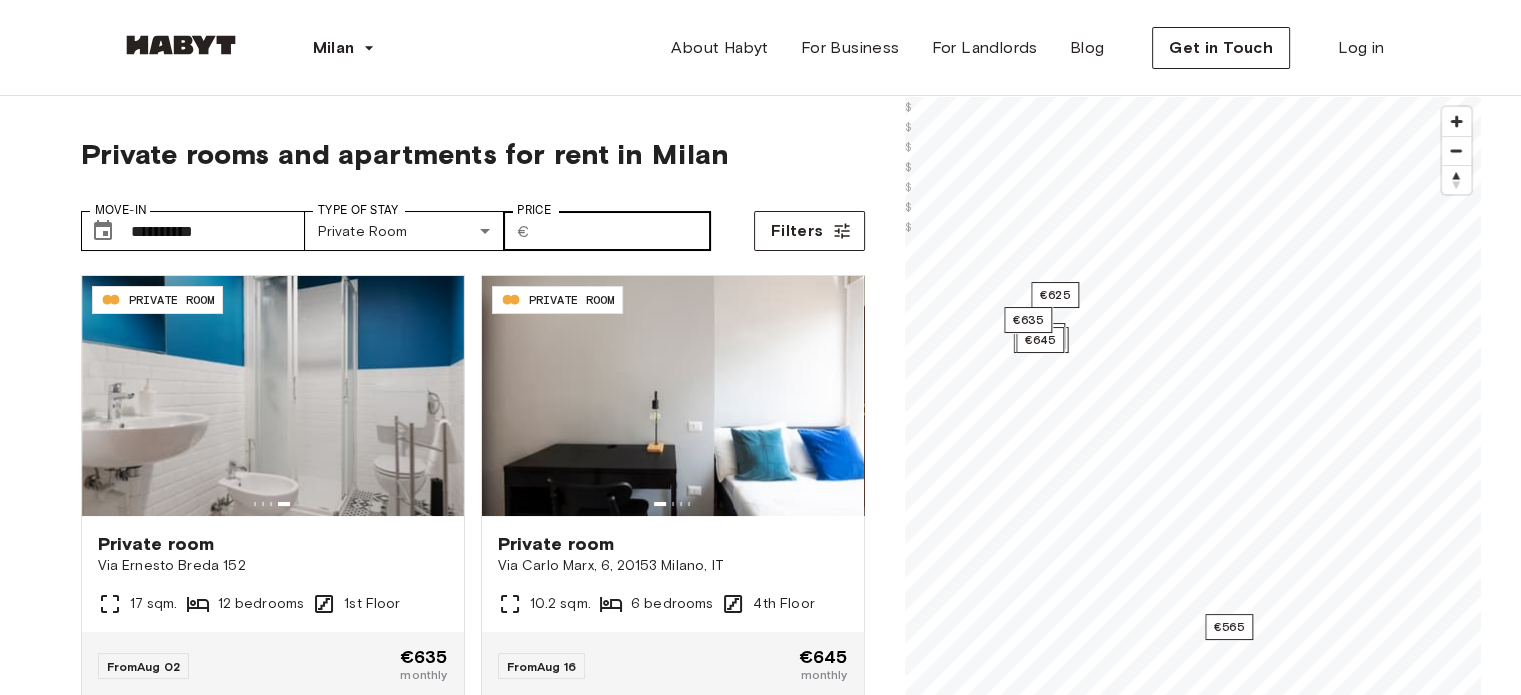 drag, startPoint x: 536, startPoint y: 241, endPoint x: 626, endPoint y: 235, distance: 90.199776 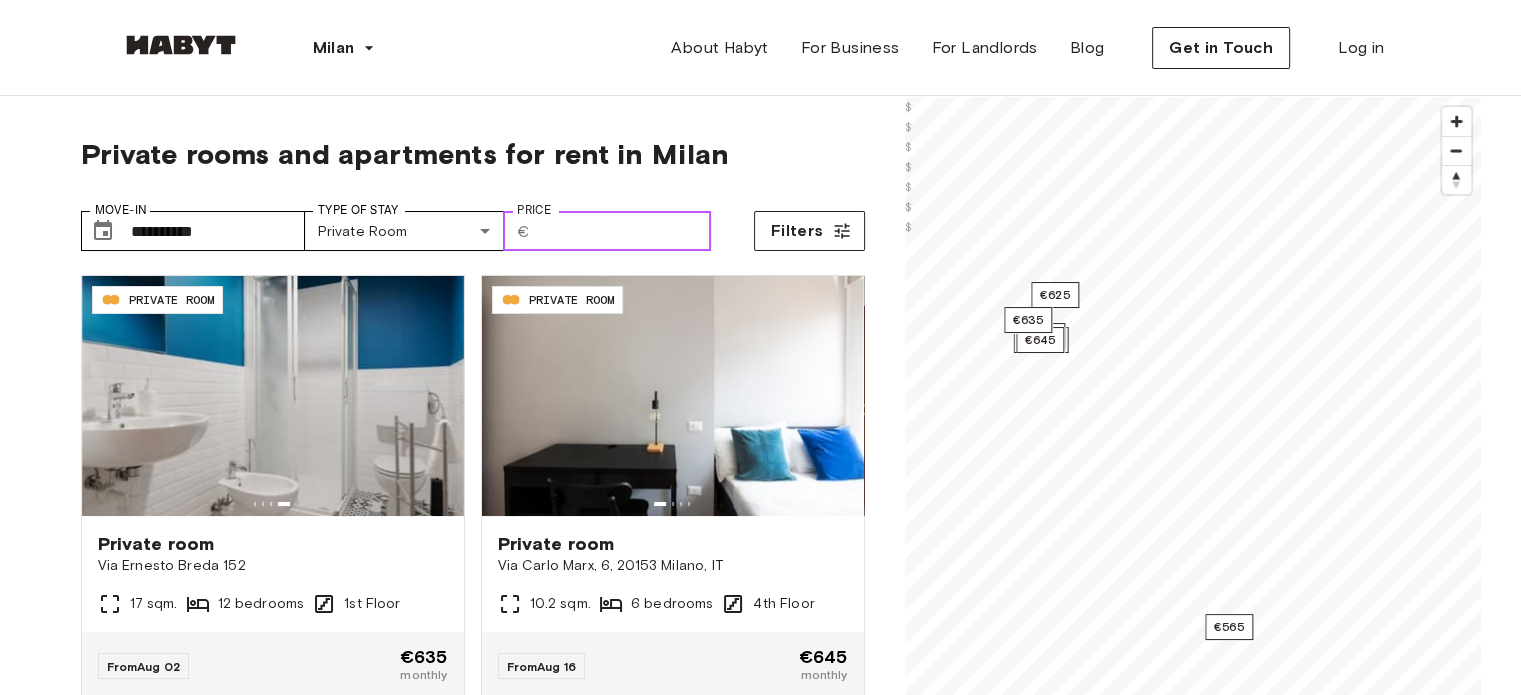 drag, startPoint x: 615, startPoint y: 232, endPoint x: 530, endPoint y: 211, distance: 87.555695 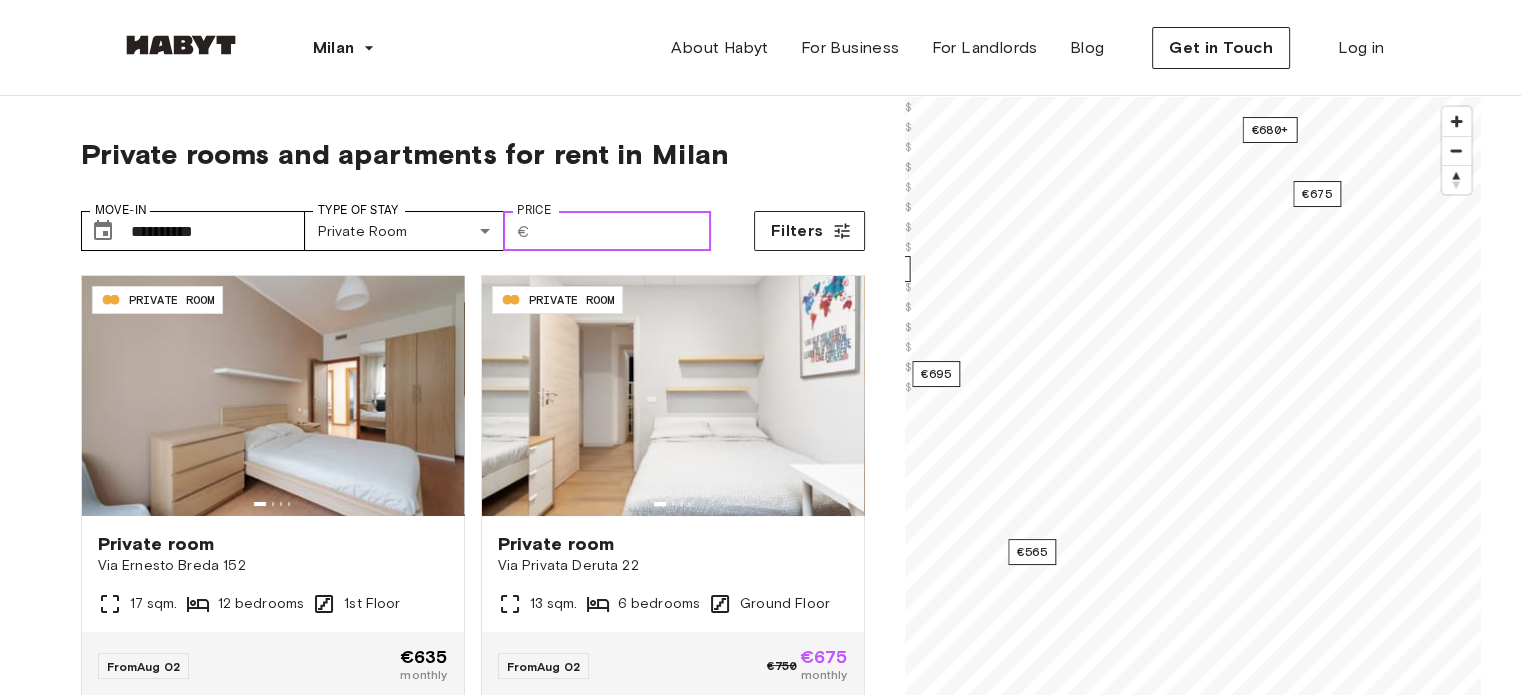 drag, startPoint x: 628, startPoint y: 228, endPoint x: 558, endPoint y: 227, distance: 70.00714 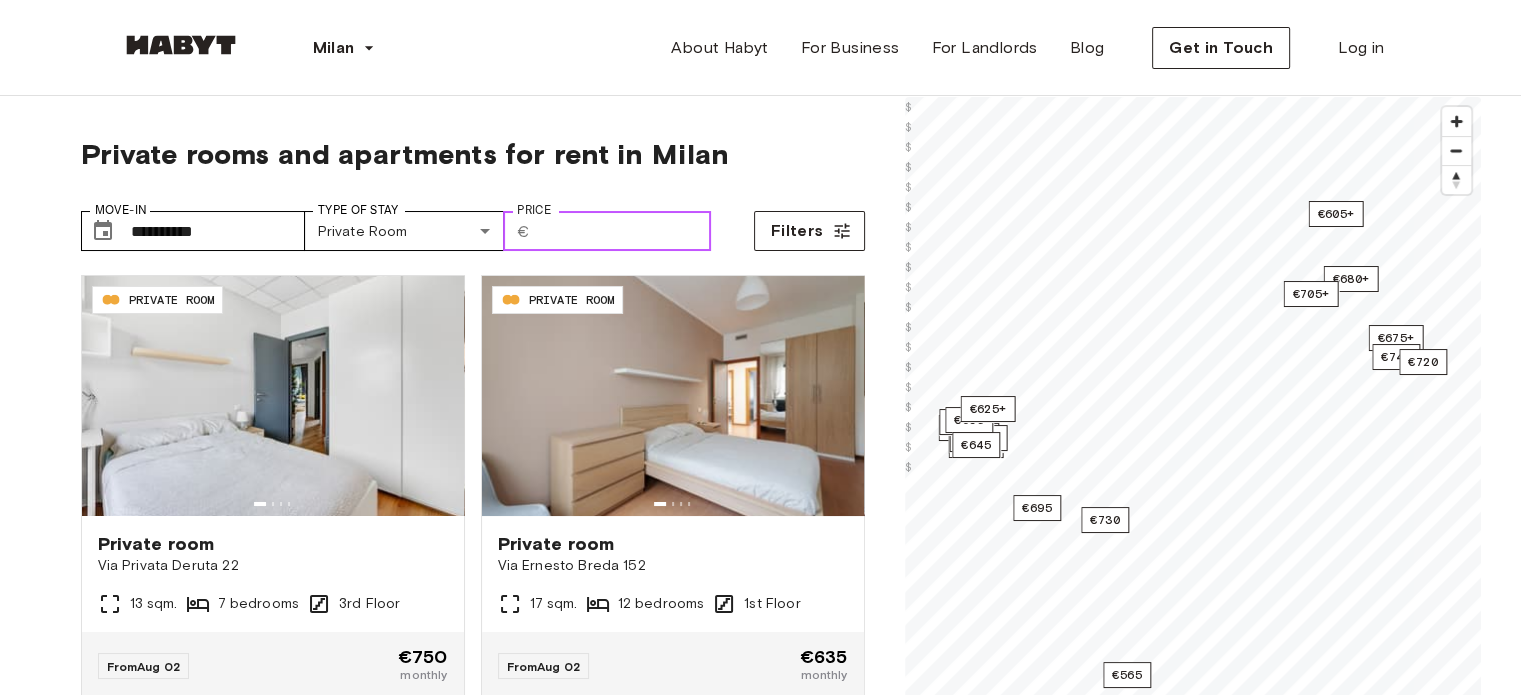 type on "***" 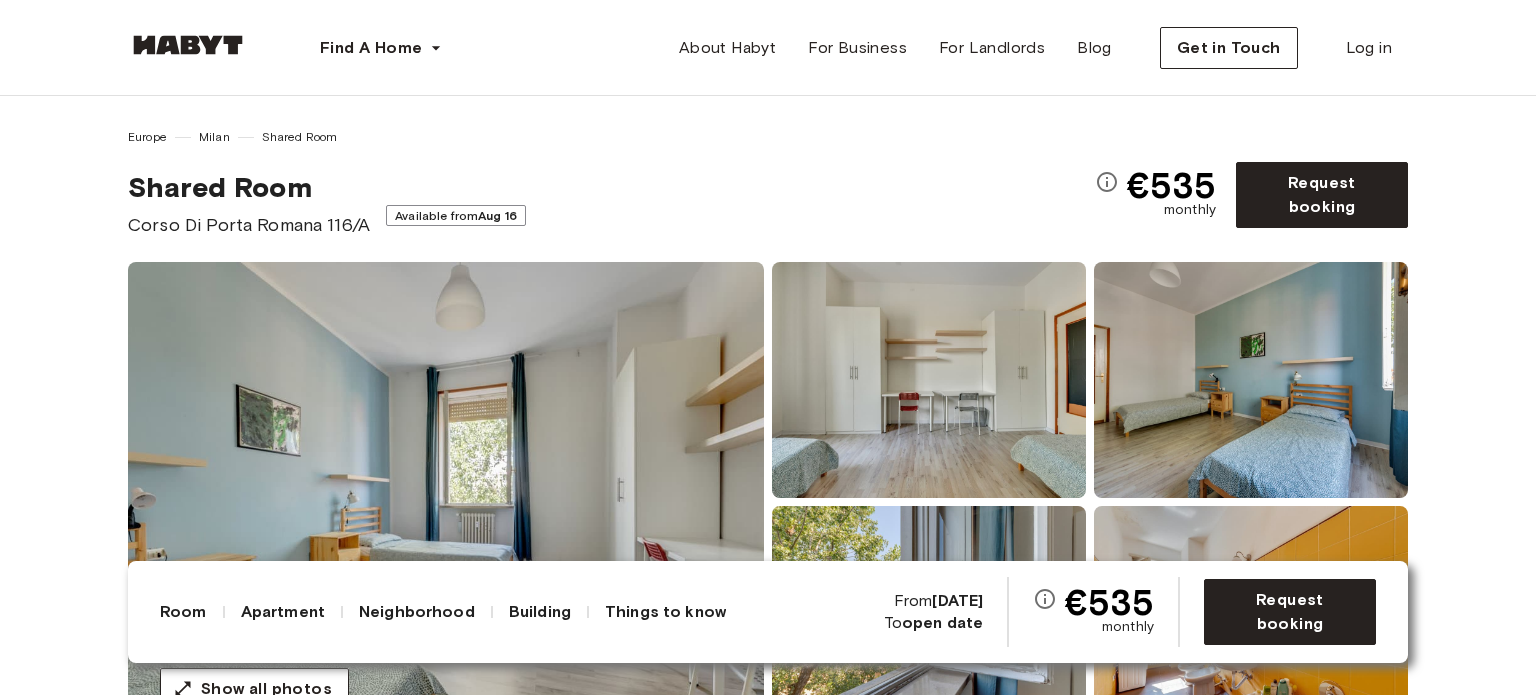 scroll, scrollTop: 0, scrollLeft: 0, axis: both 